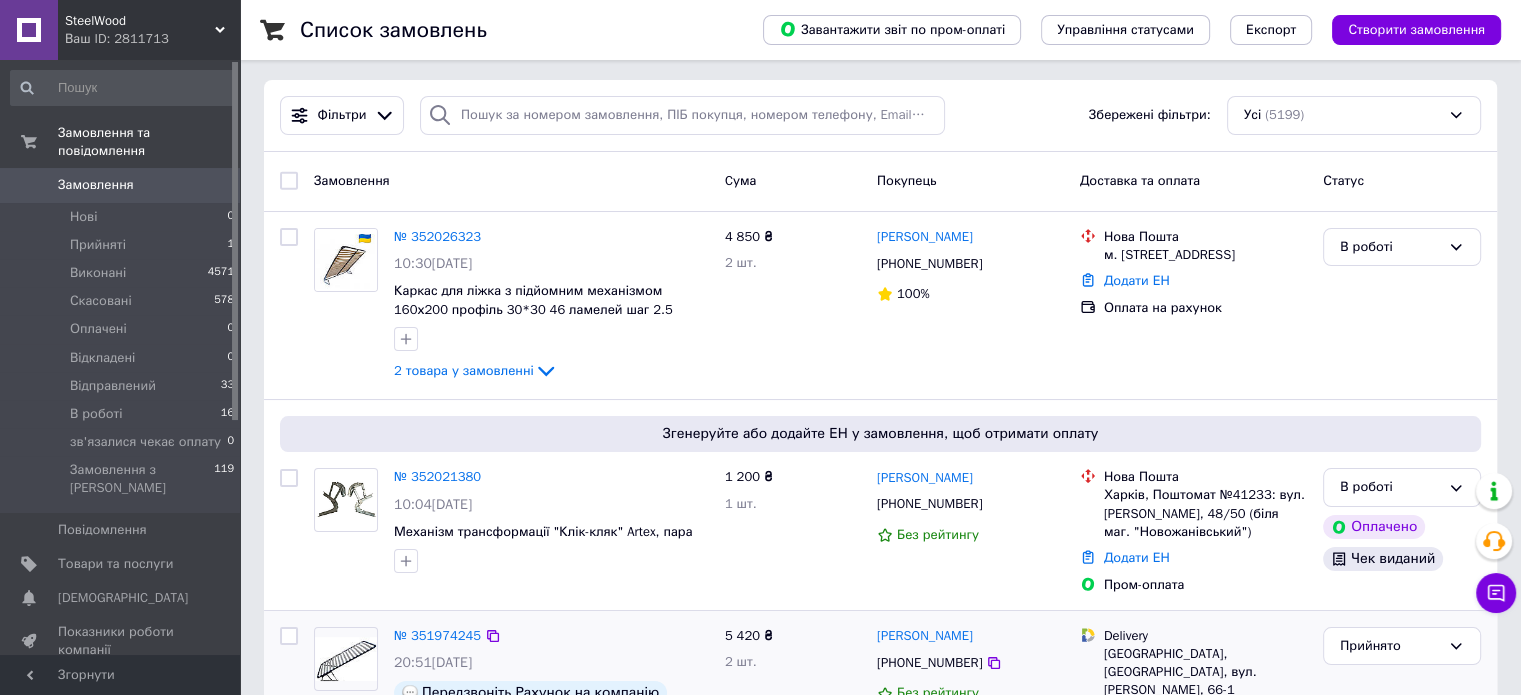 scroll, scrollTop: 0, scrollLeft: 0, axis: both 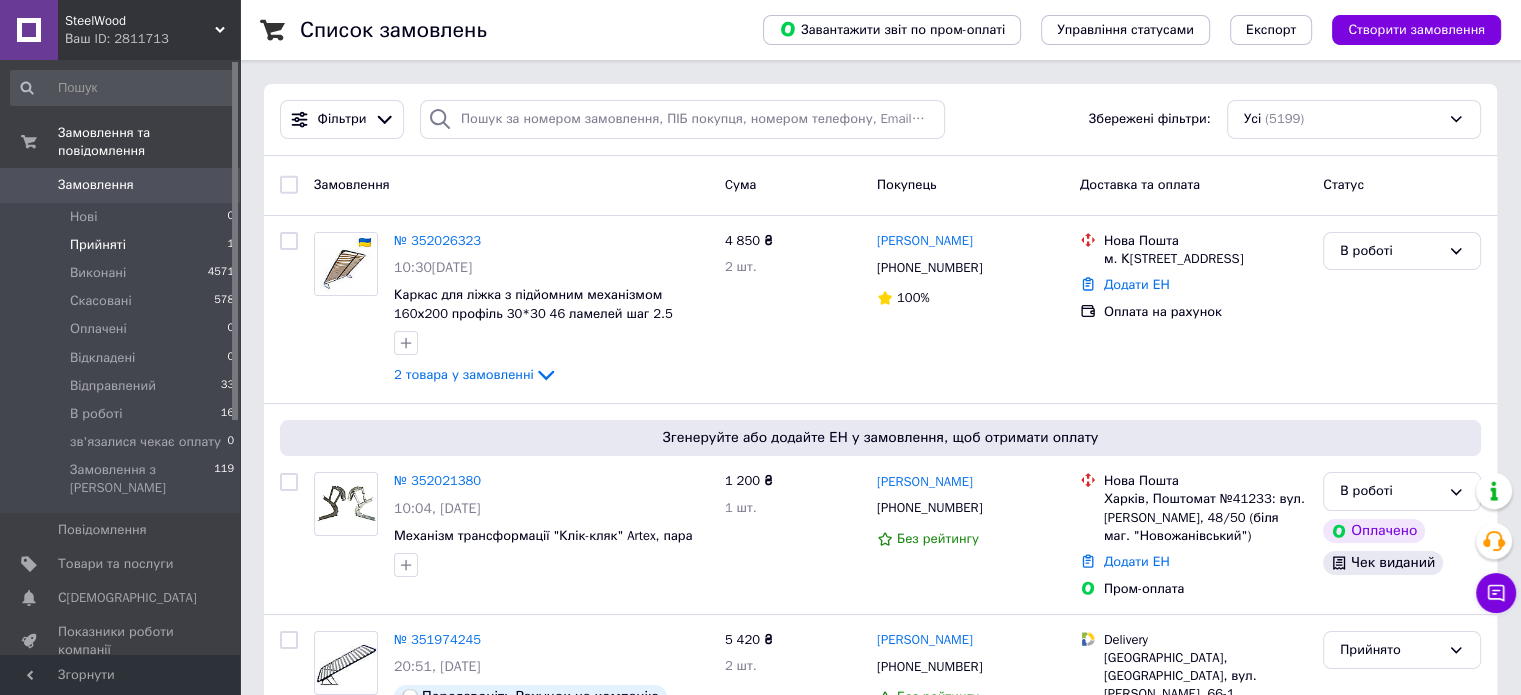 click on "Прийняті 1" at bounding box center (123, 245) 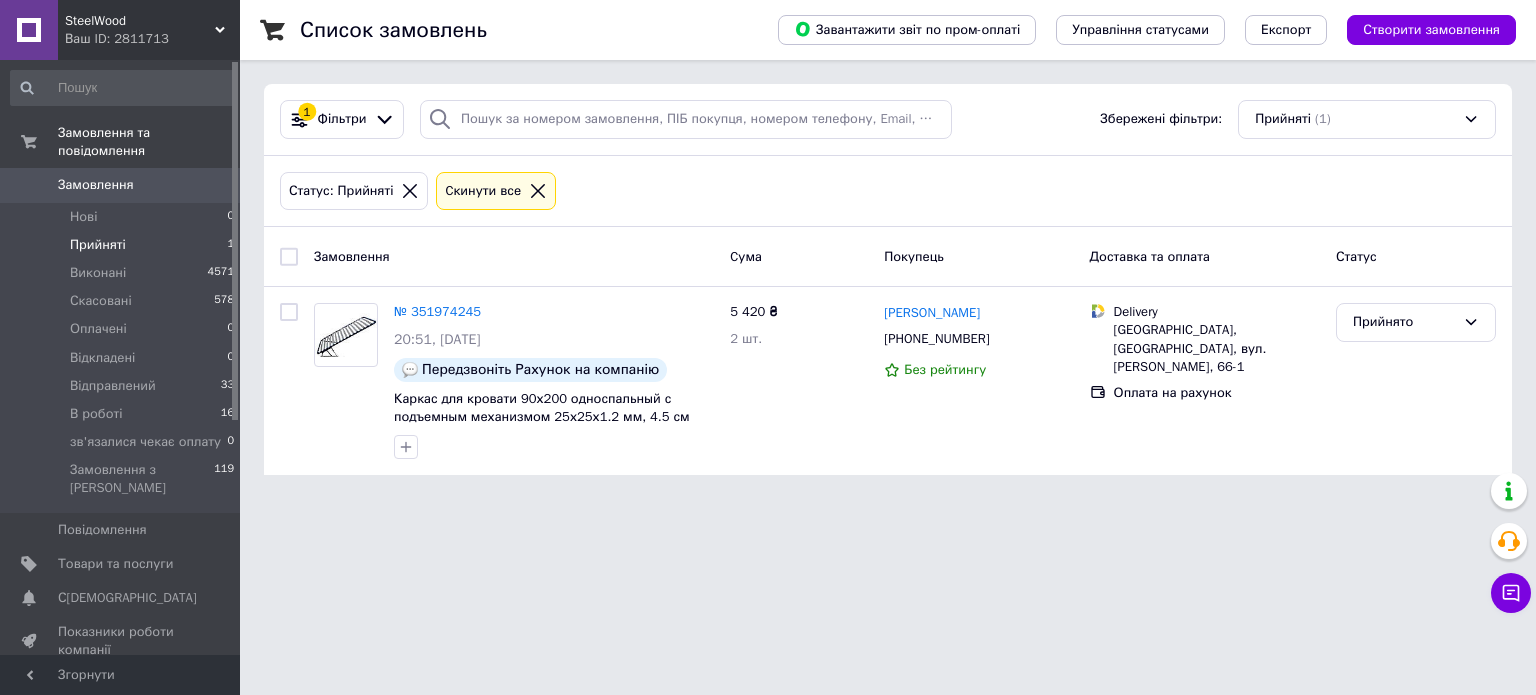 click on "Замовлення" at bounding box center [121, 185] 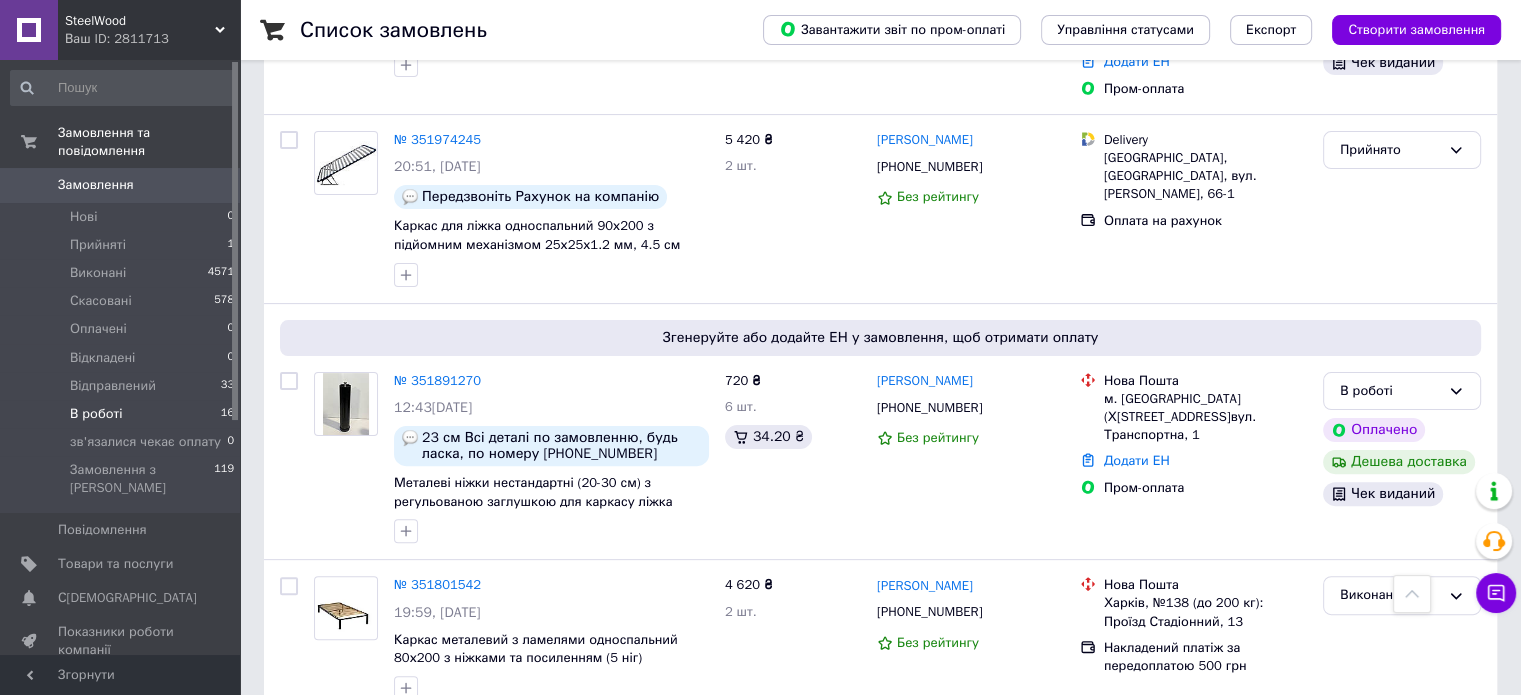 click on "В роботі" at bounding box center (96, 414) 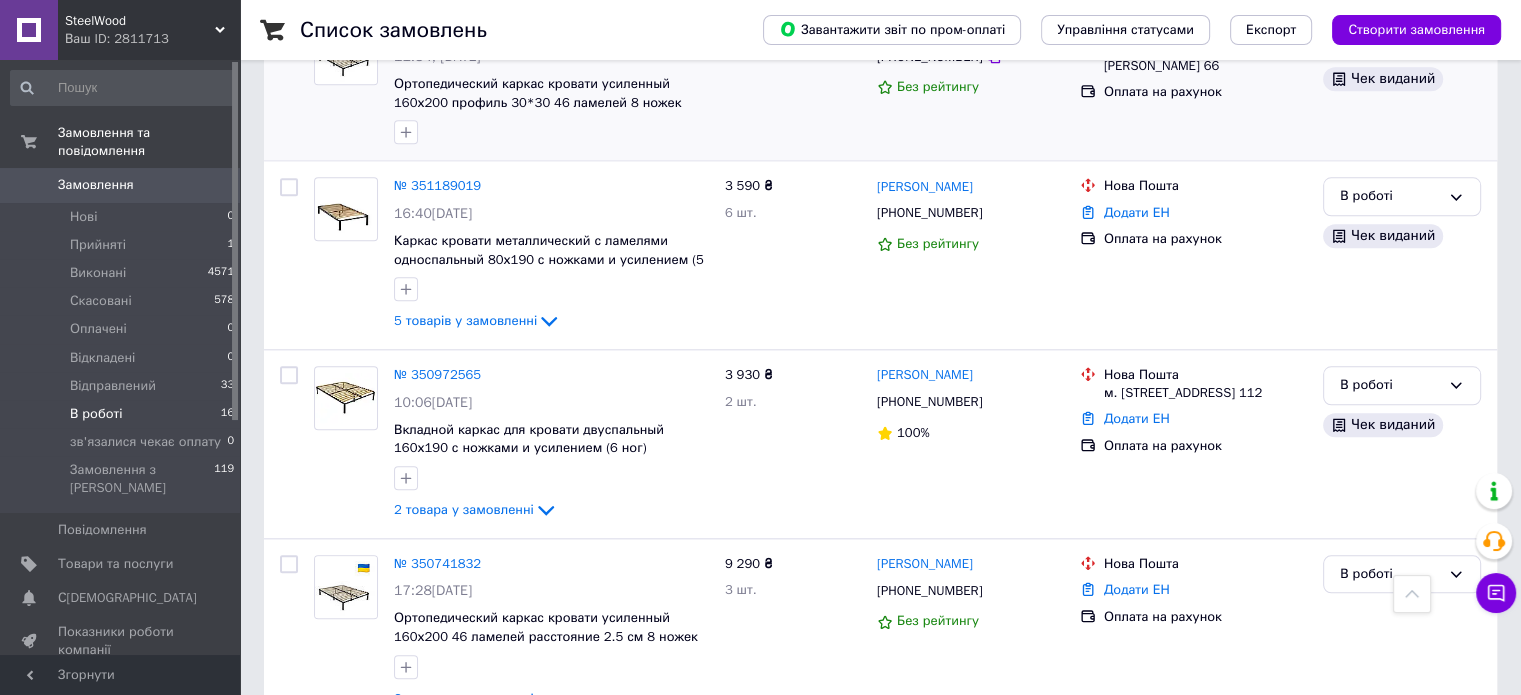 scroll, scrollTop: 2100, scrollLeft: 0, axis: vertical 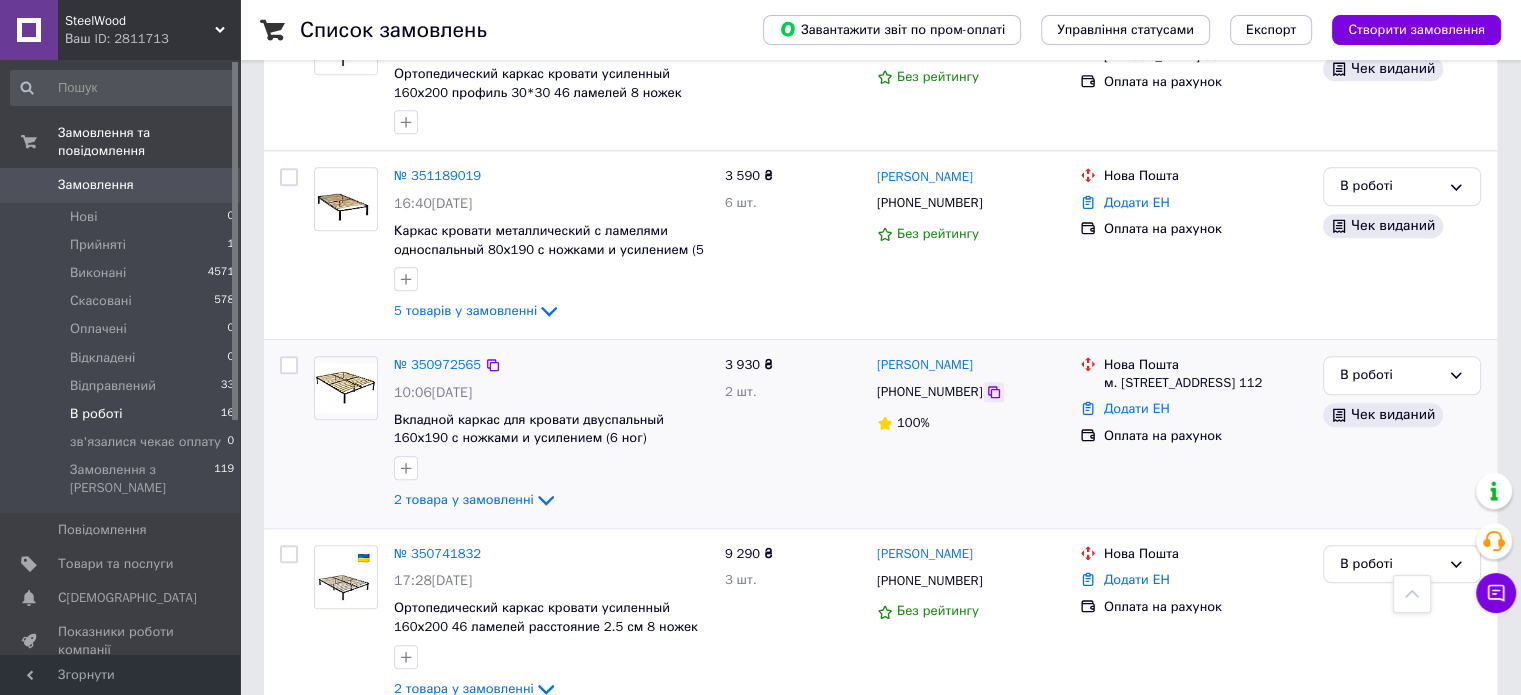click 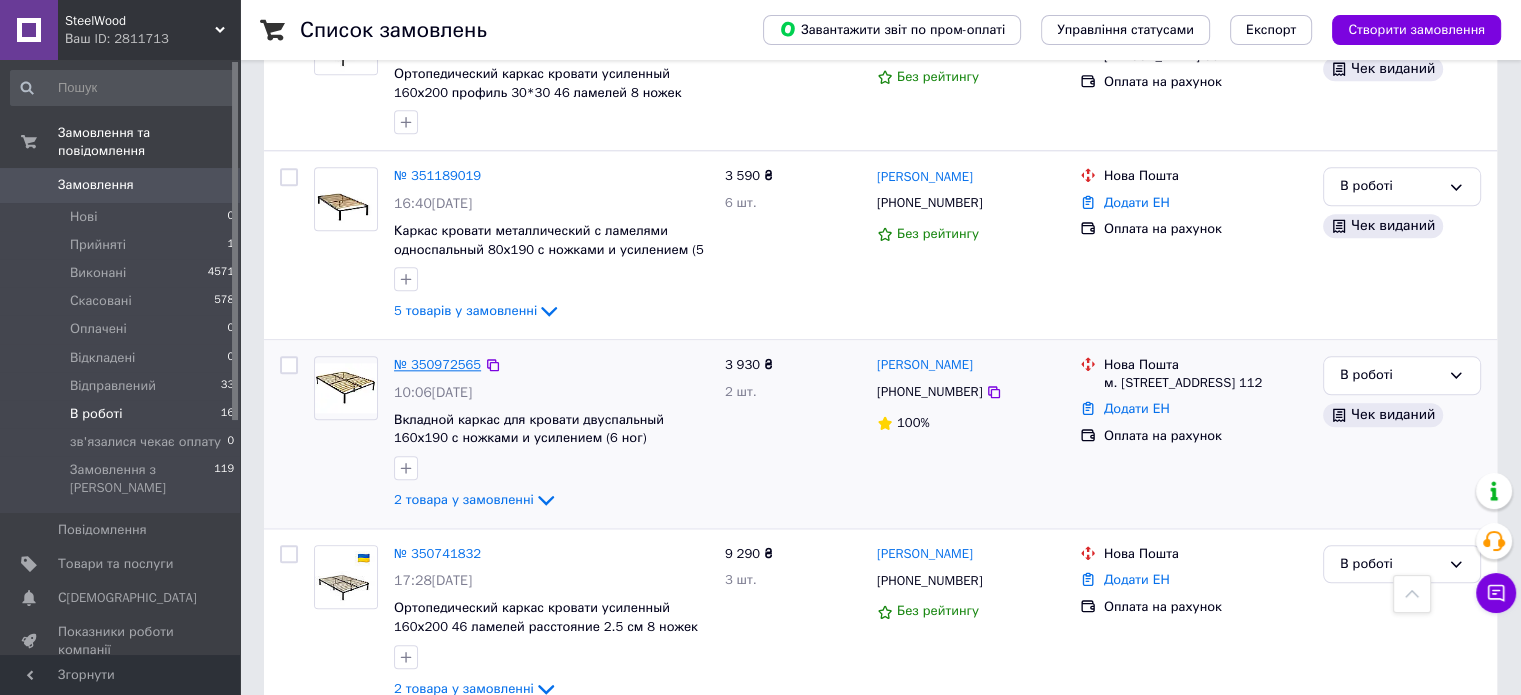 click on "№ 350972565" at bounding box center [437, 364] 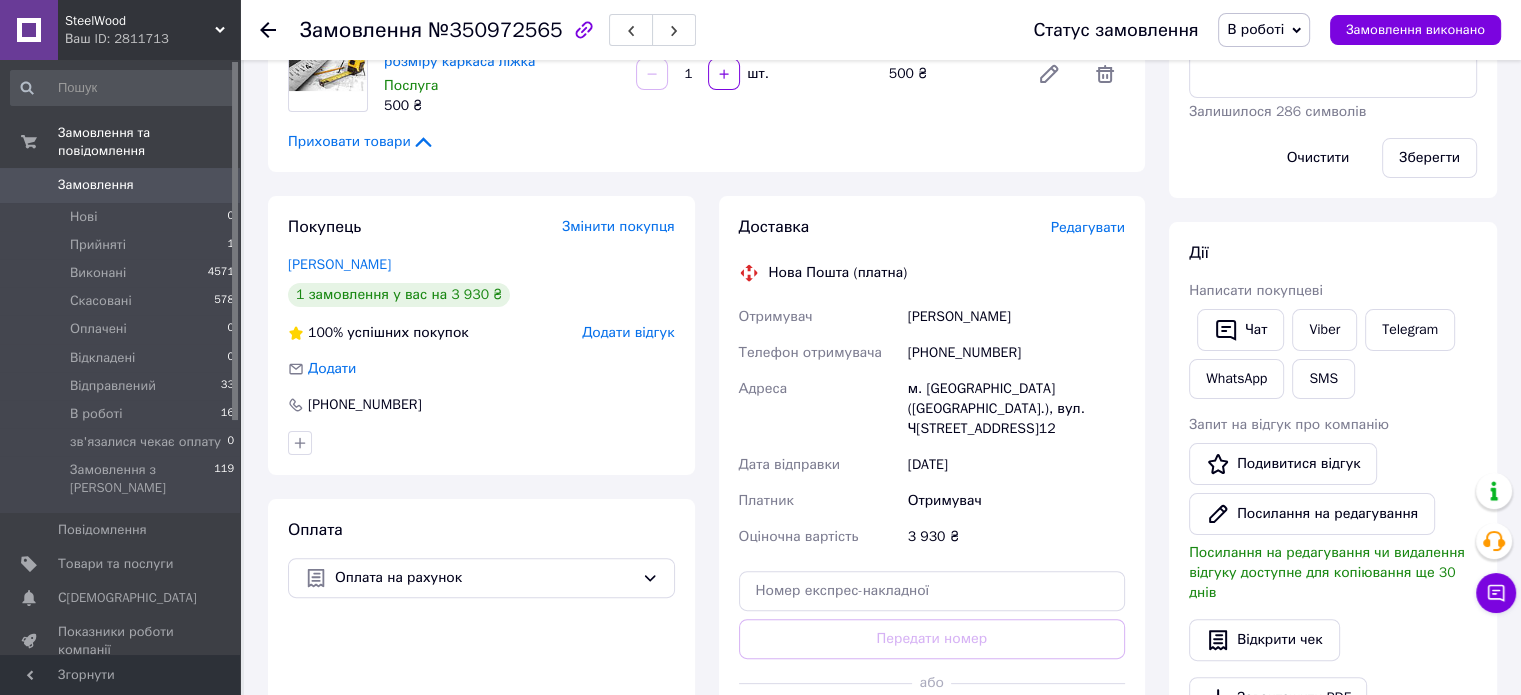 scroll, scrollTop: 400, scrollLeft: 0, axis: vertical 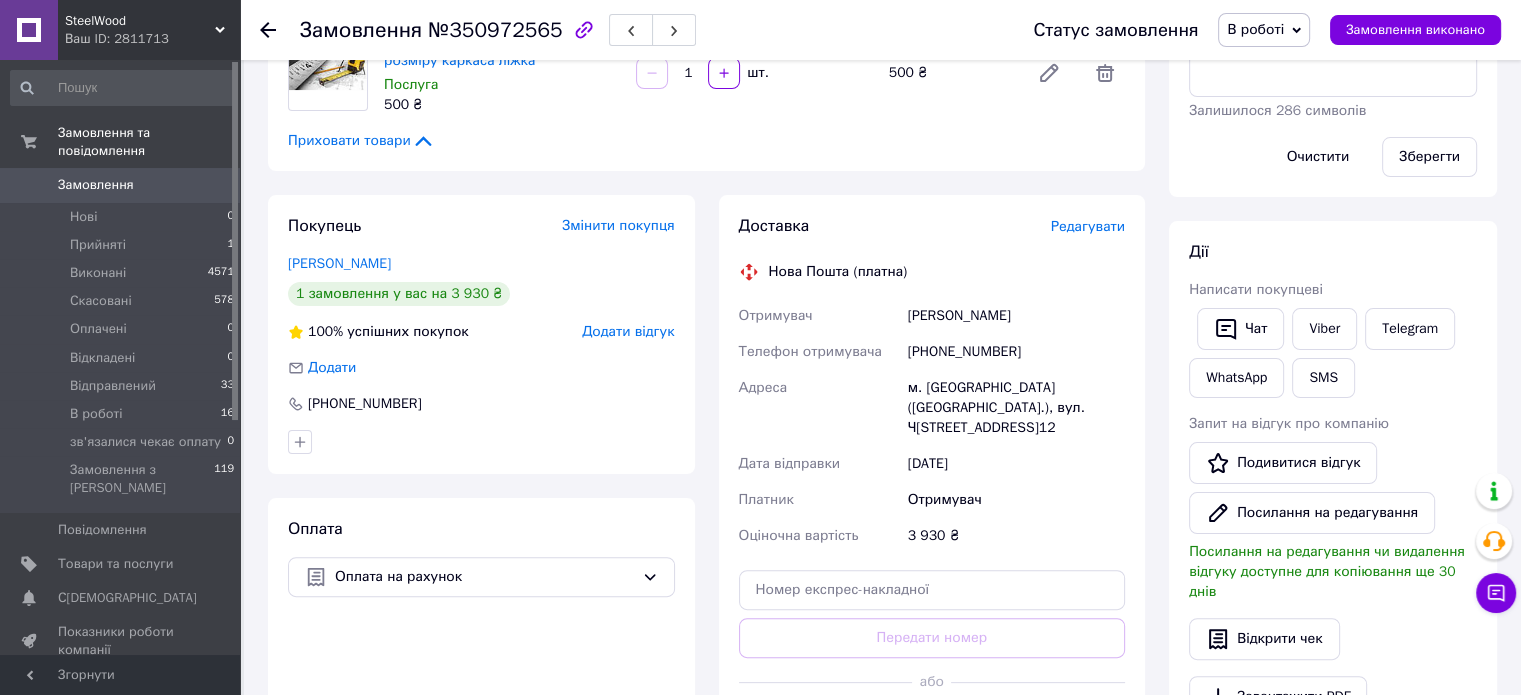 drag, startPoint x: 1010, startPoint y: 423, endPoint x: 907, endPoint y: 391, distance: 107.856384 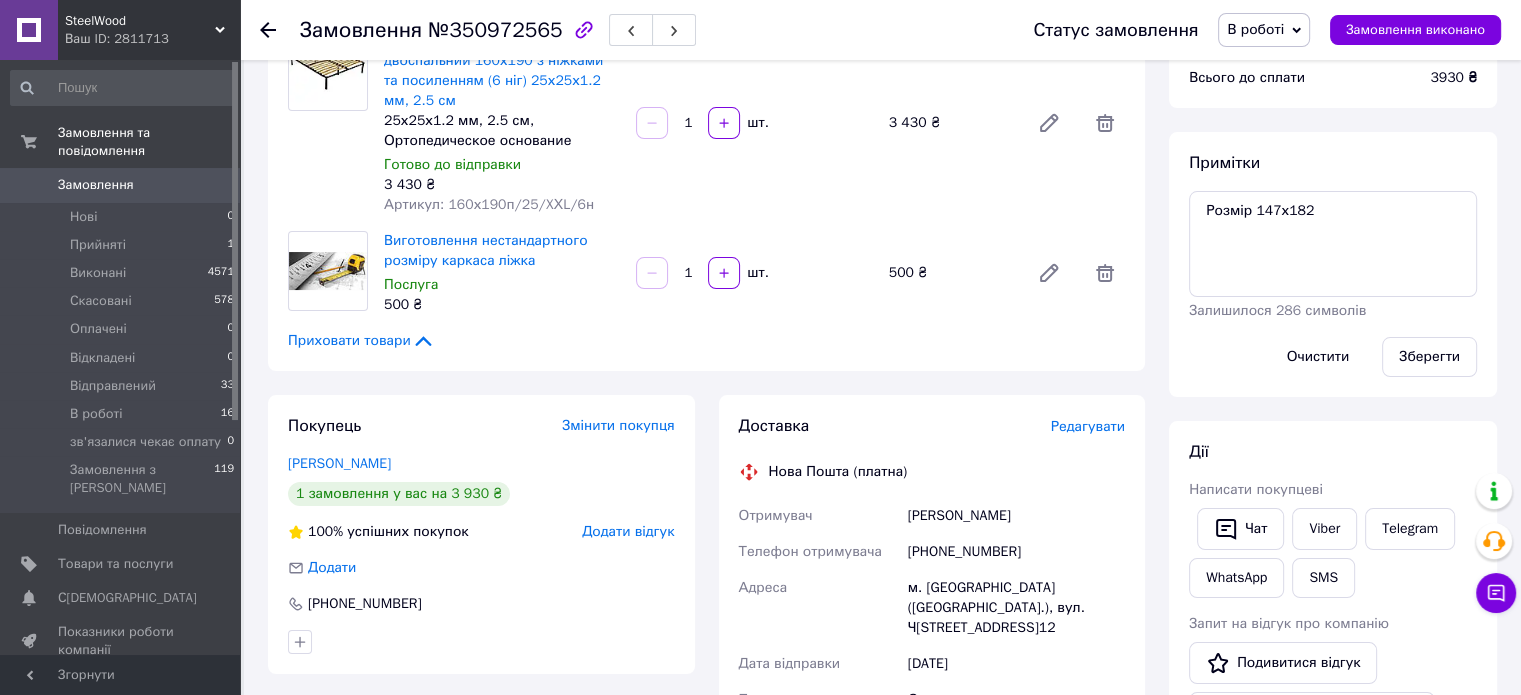 scroll, scrollTop: 400, scrollLeft: 0, axis: vertical 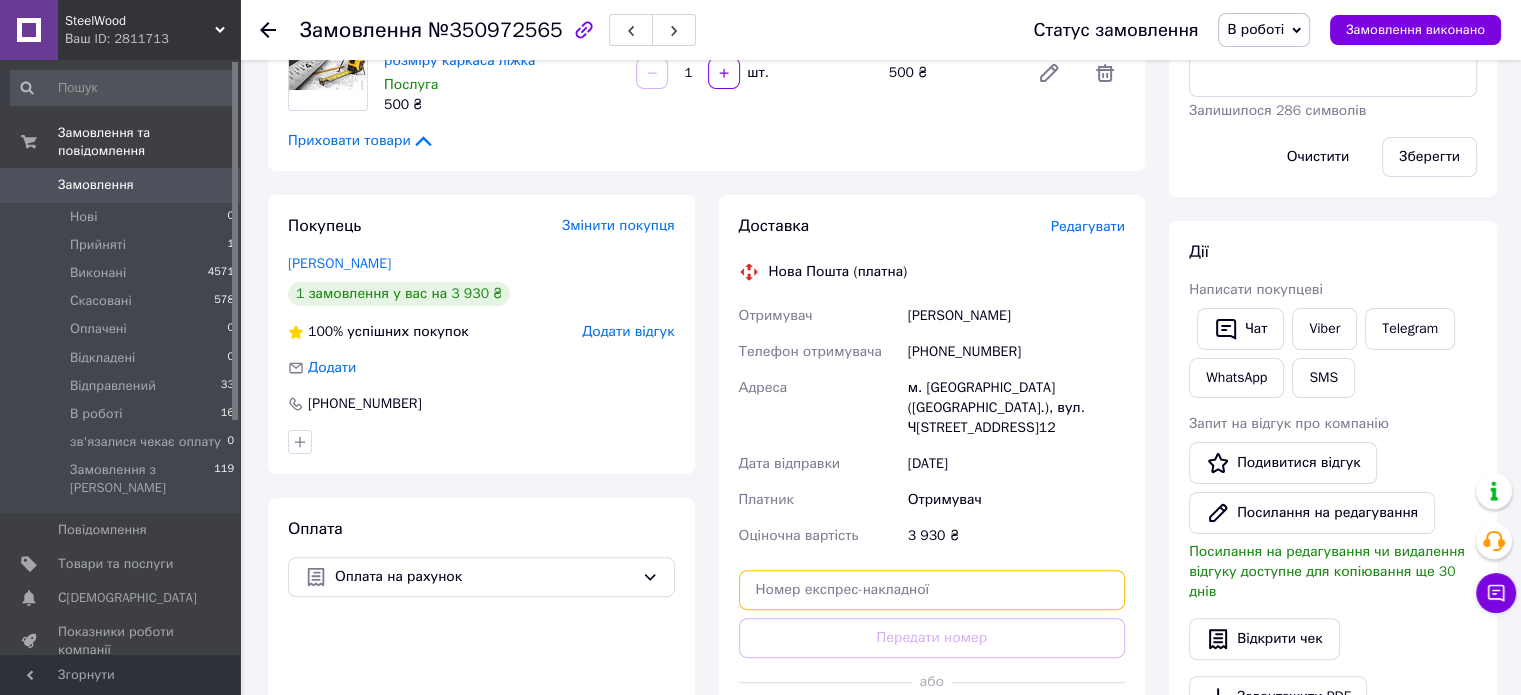 click at bounding box center (932, 590) 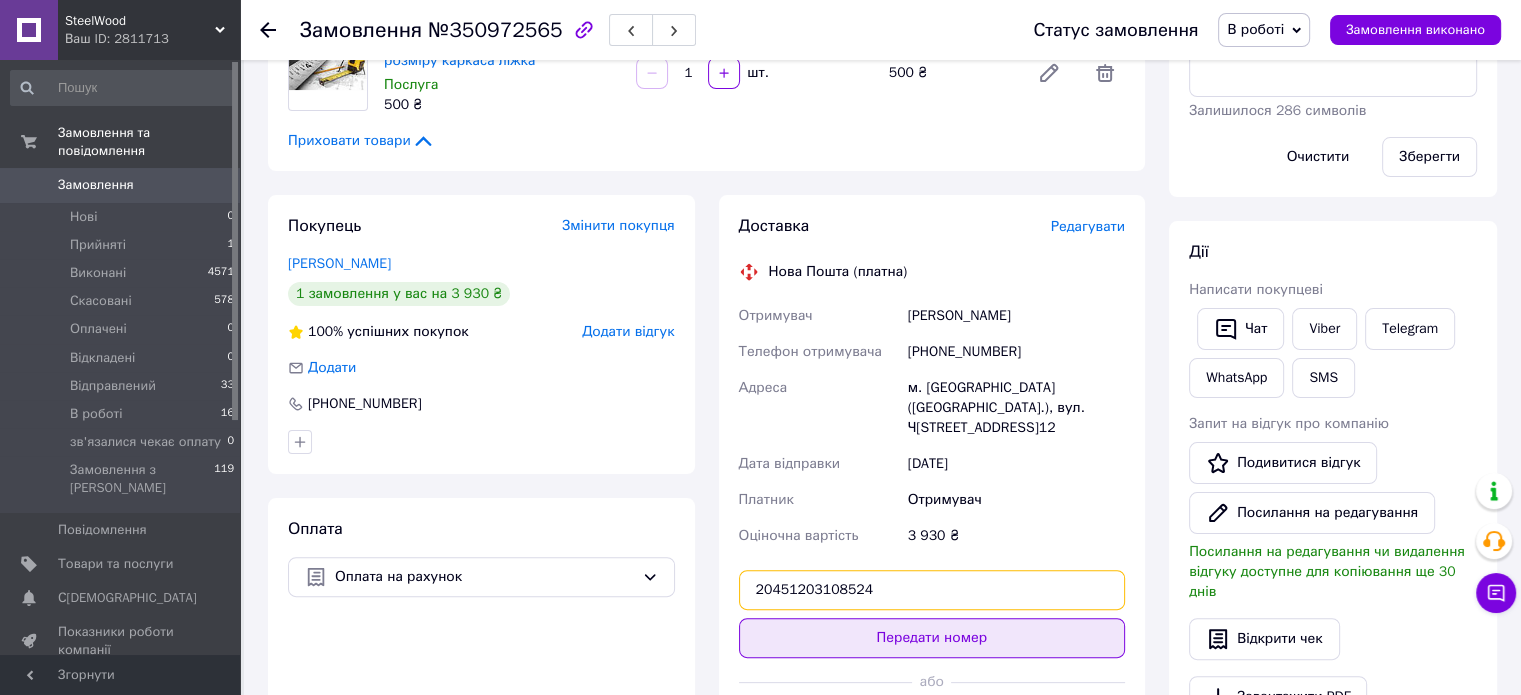 type on "20451203108524" 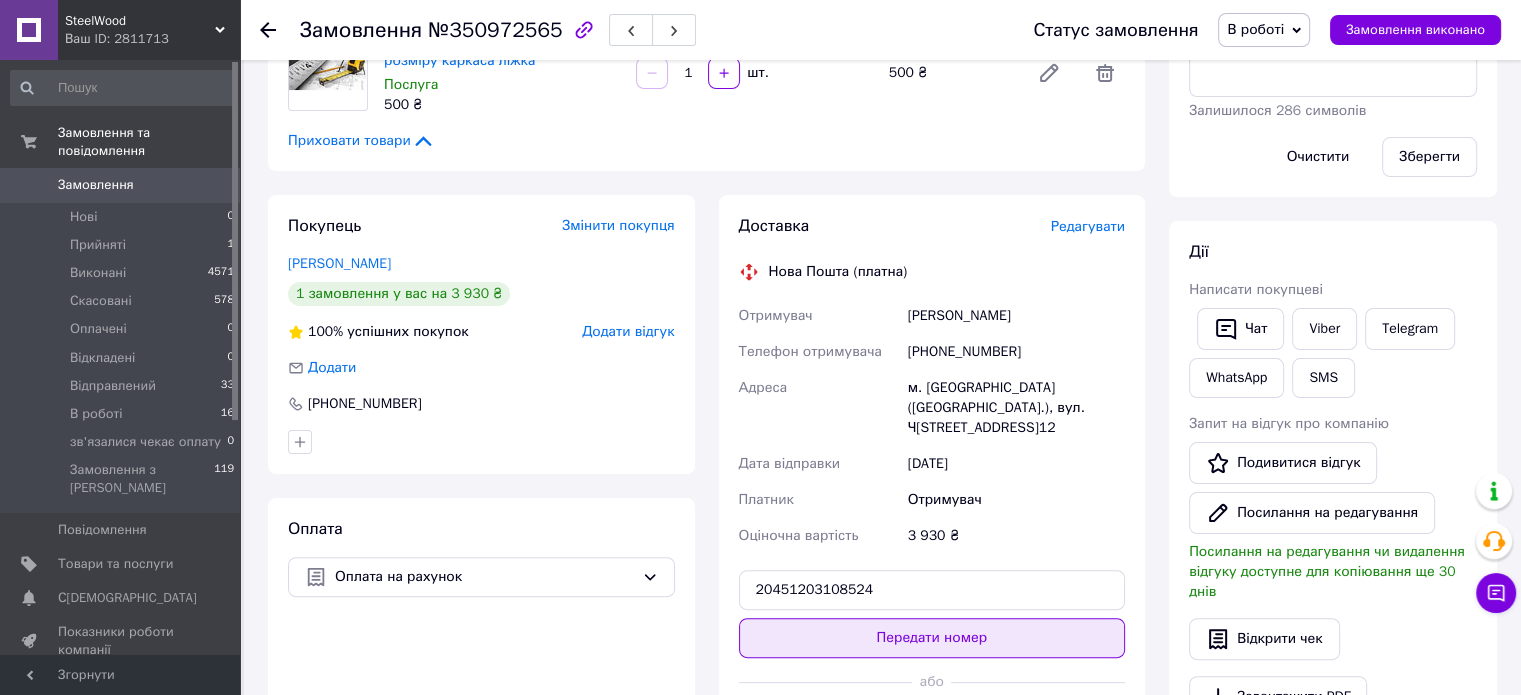 click on "Передати номер" at bounding box center [932, 638] 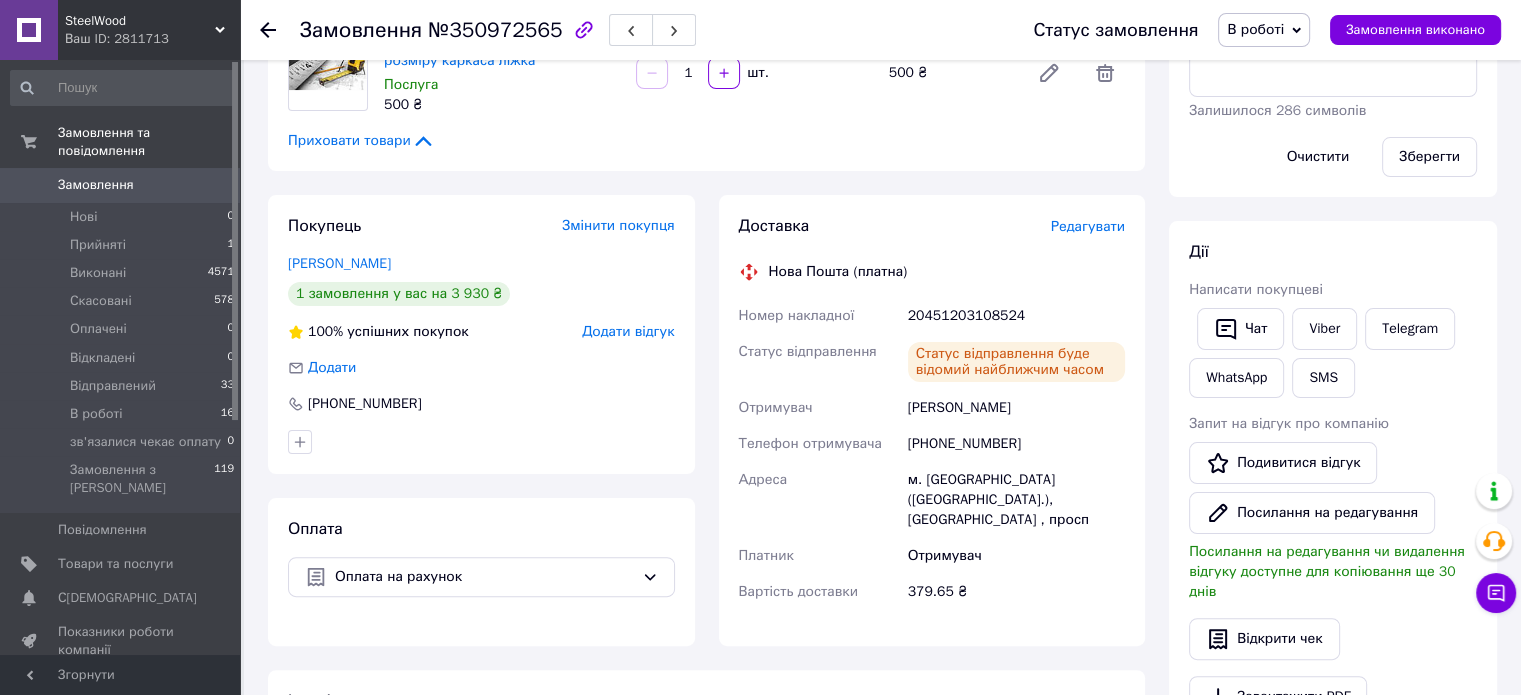 click on "В роботі" at bounding box center (1255, 29) 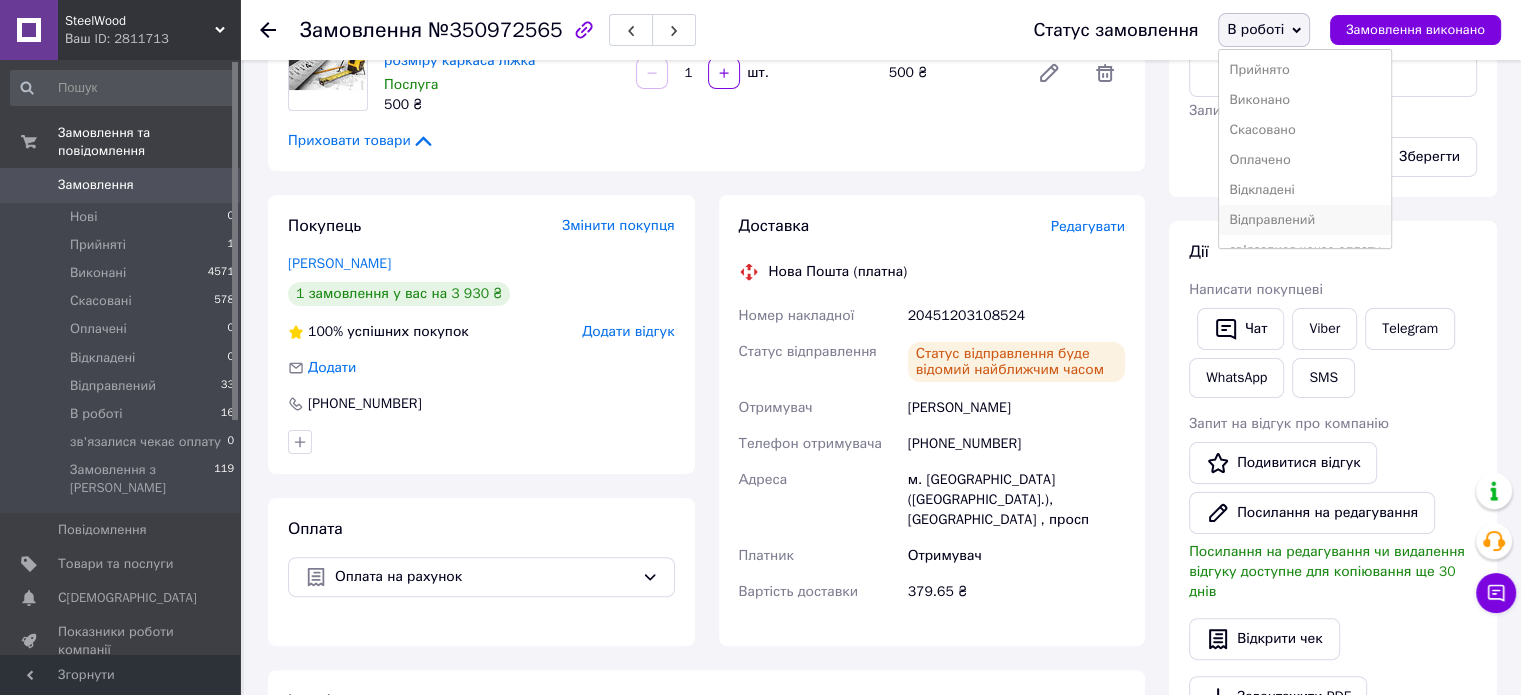 click on "Відправлений" at bounding box center [1304, 220] 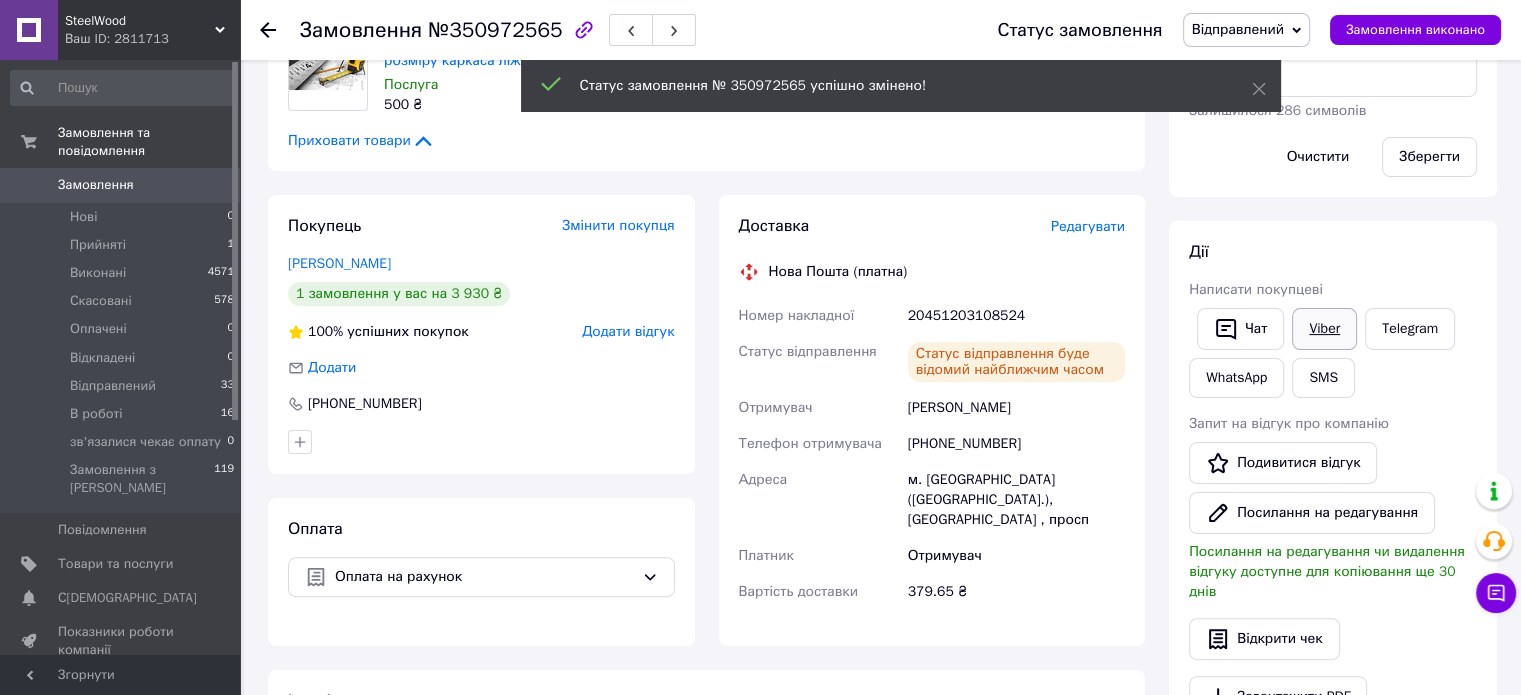 click on "Viber" at bounding box center (1324, 329) 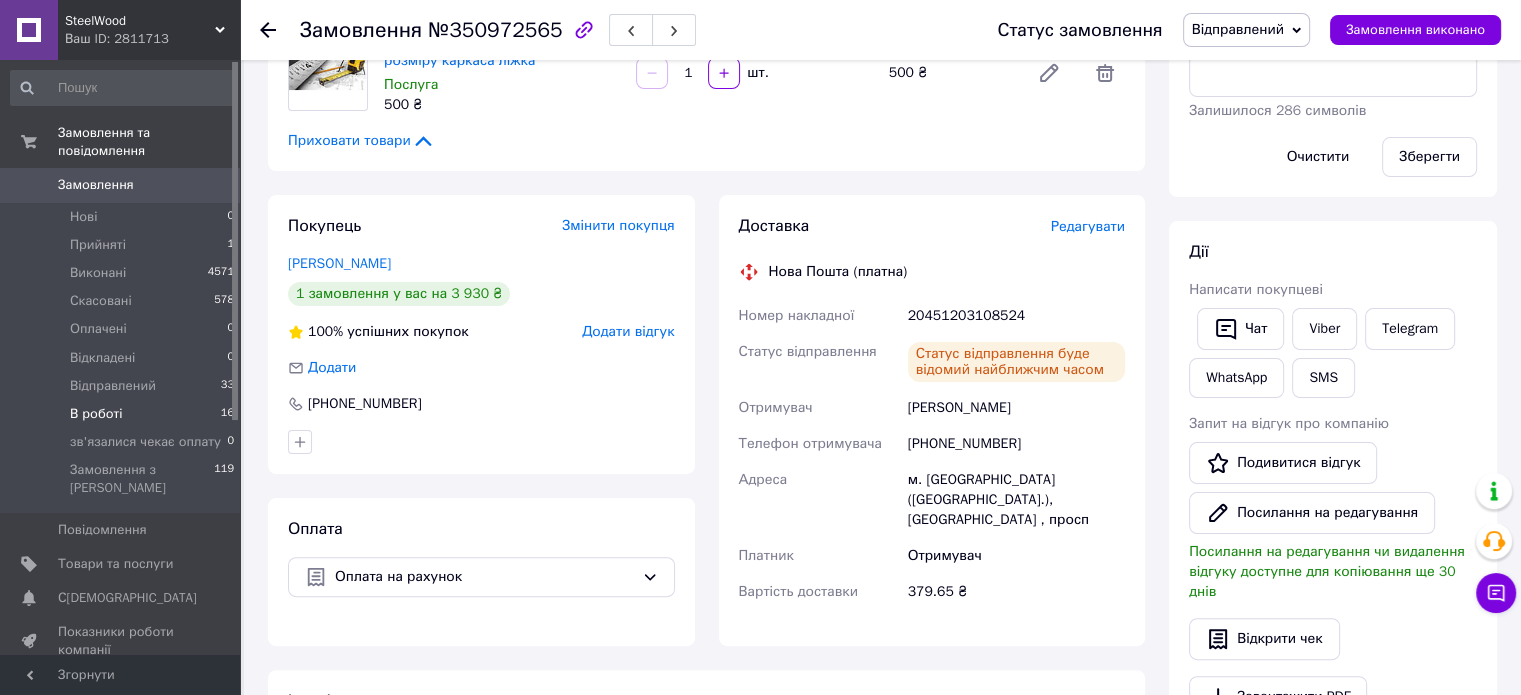 click on "В роботі" at bounding box center (96, 414) 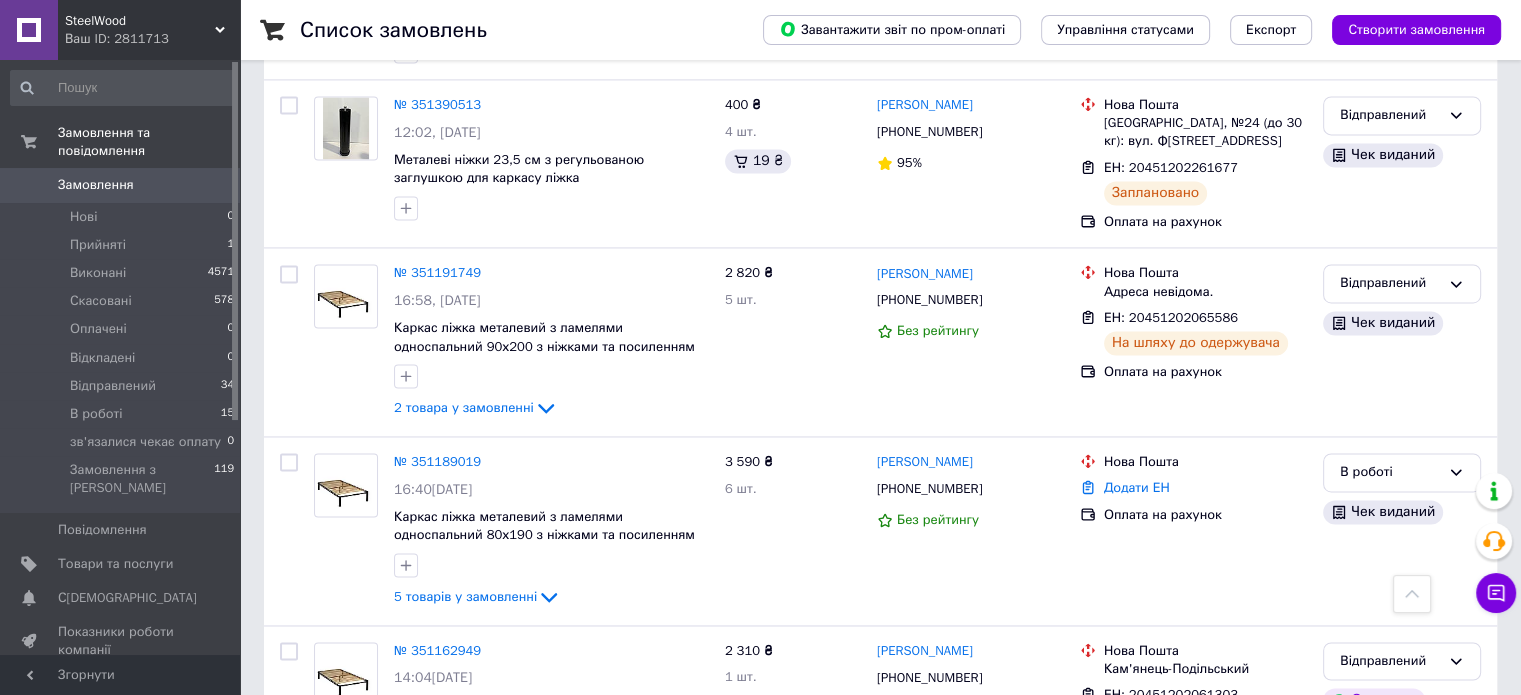 scroll, scrollTop: 3000, scrollLeft: 0, axis: vertical 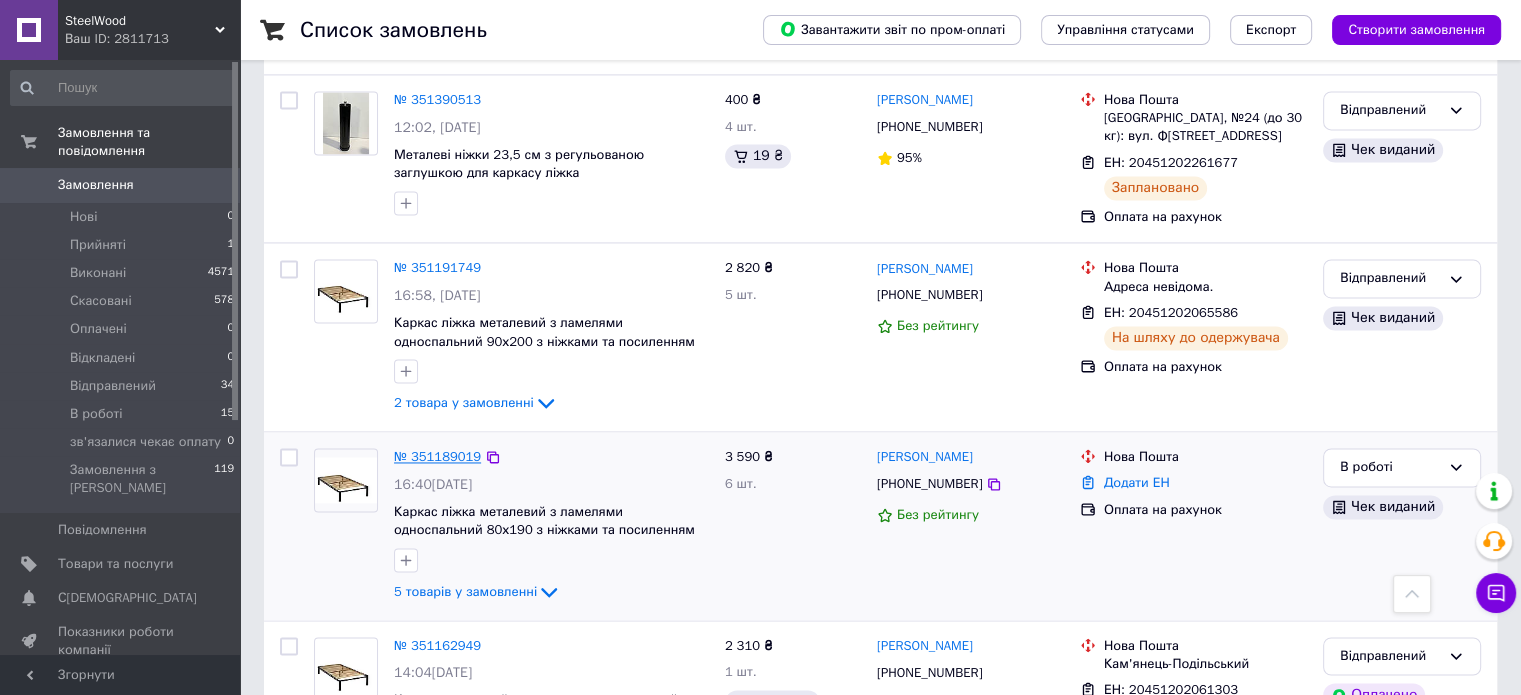click on "№ 351189019" at bounding box center (437, 456) 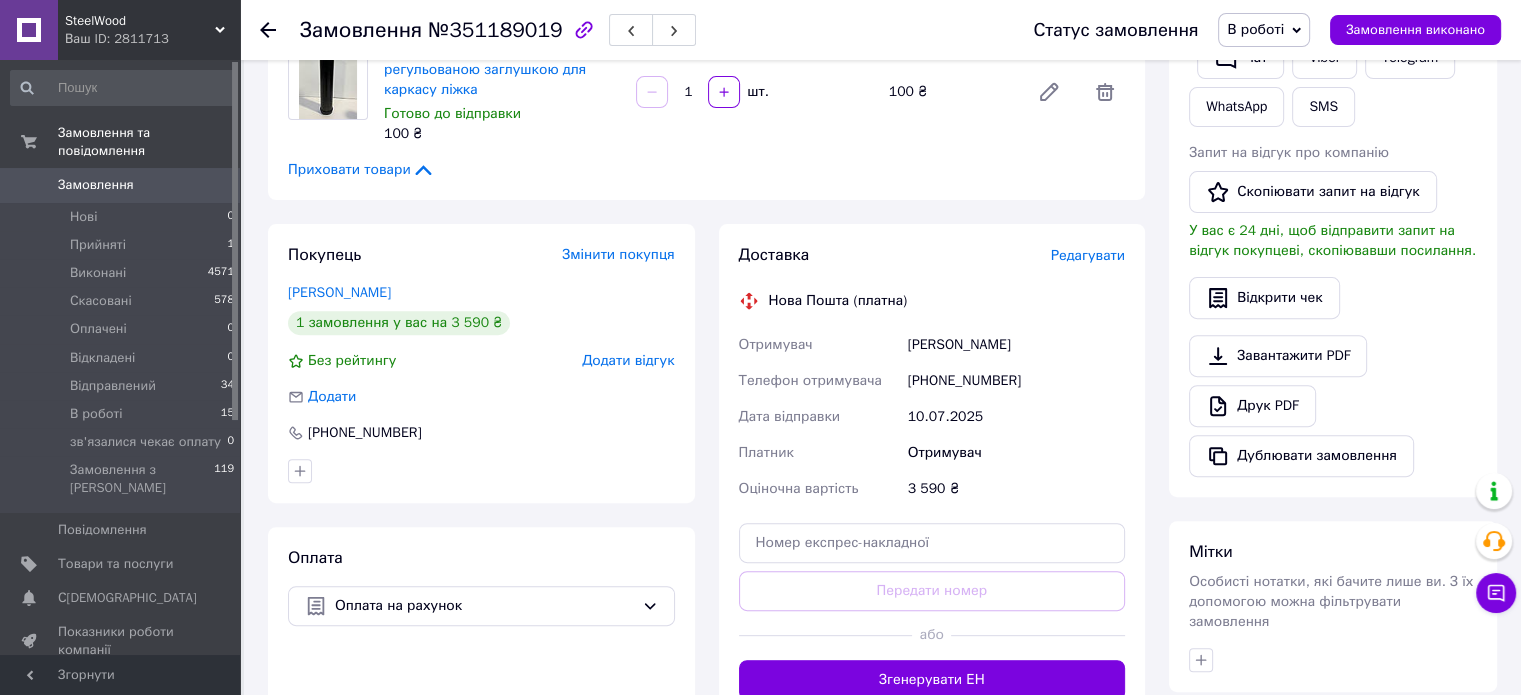 scroll, scrollTop: 700, scrollLeft: 0, axis: vertical 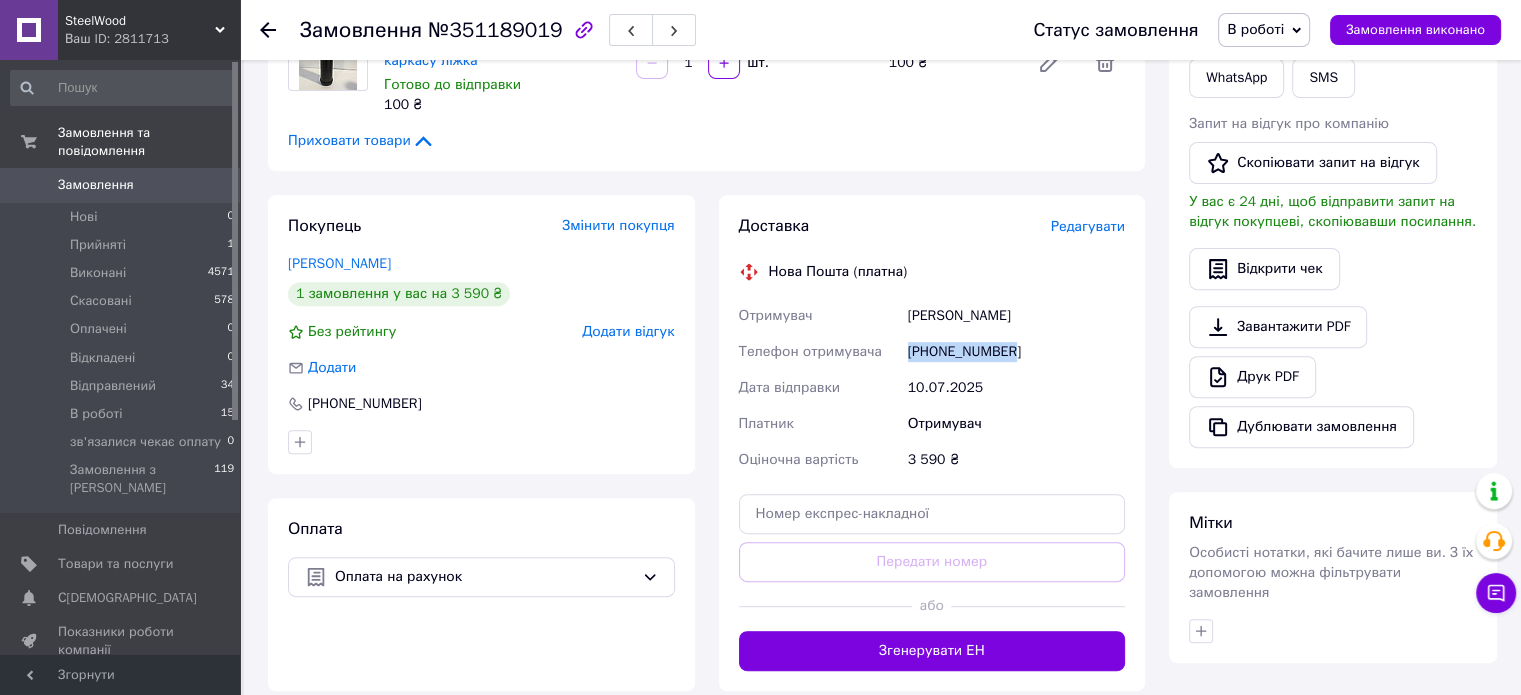 drag, startPoint x: 1024, startPoint y: 347, endPoint x: 905, endPoint y: 357, distance: 119.419426 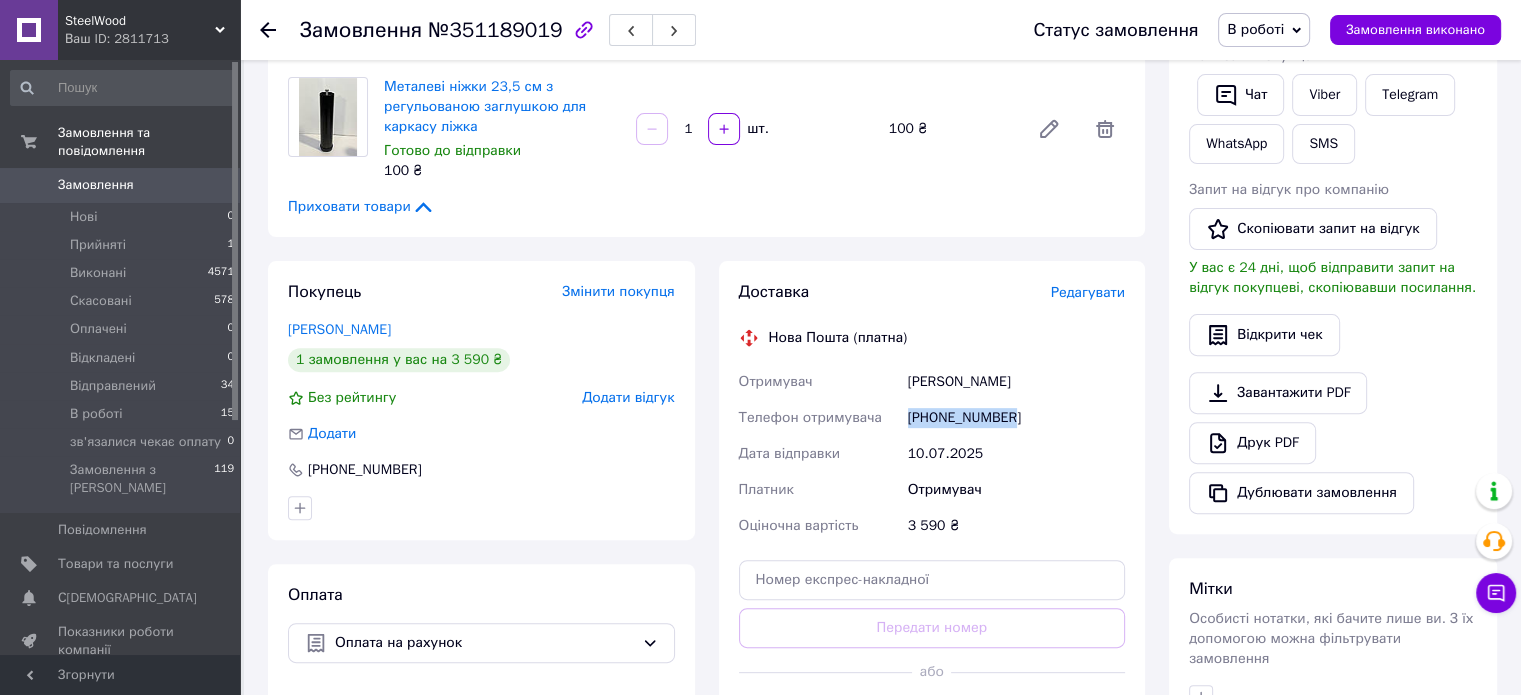 scroll, scrollTop: 600, scrollLeft: 0, axis: vertical 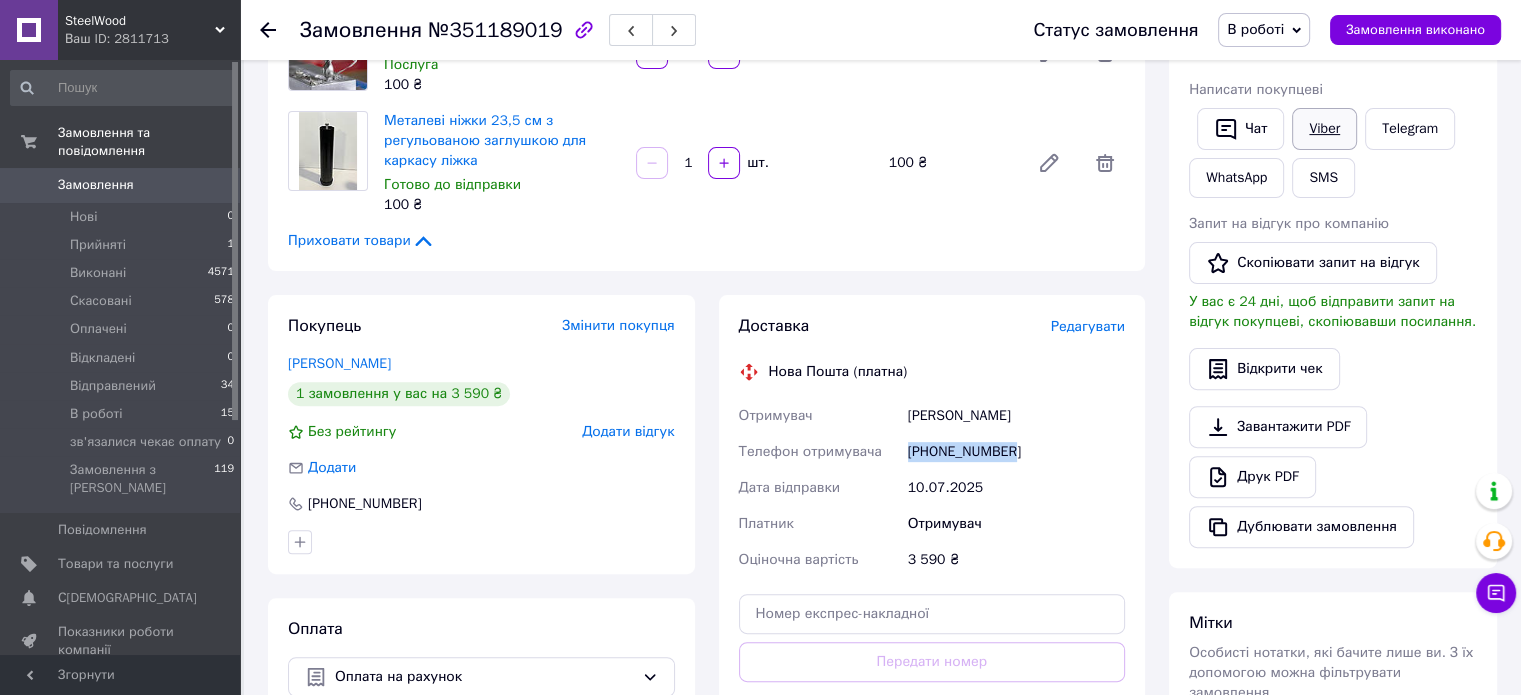 click on "Viber" at bounding box center (1324, 129) 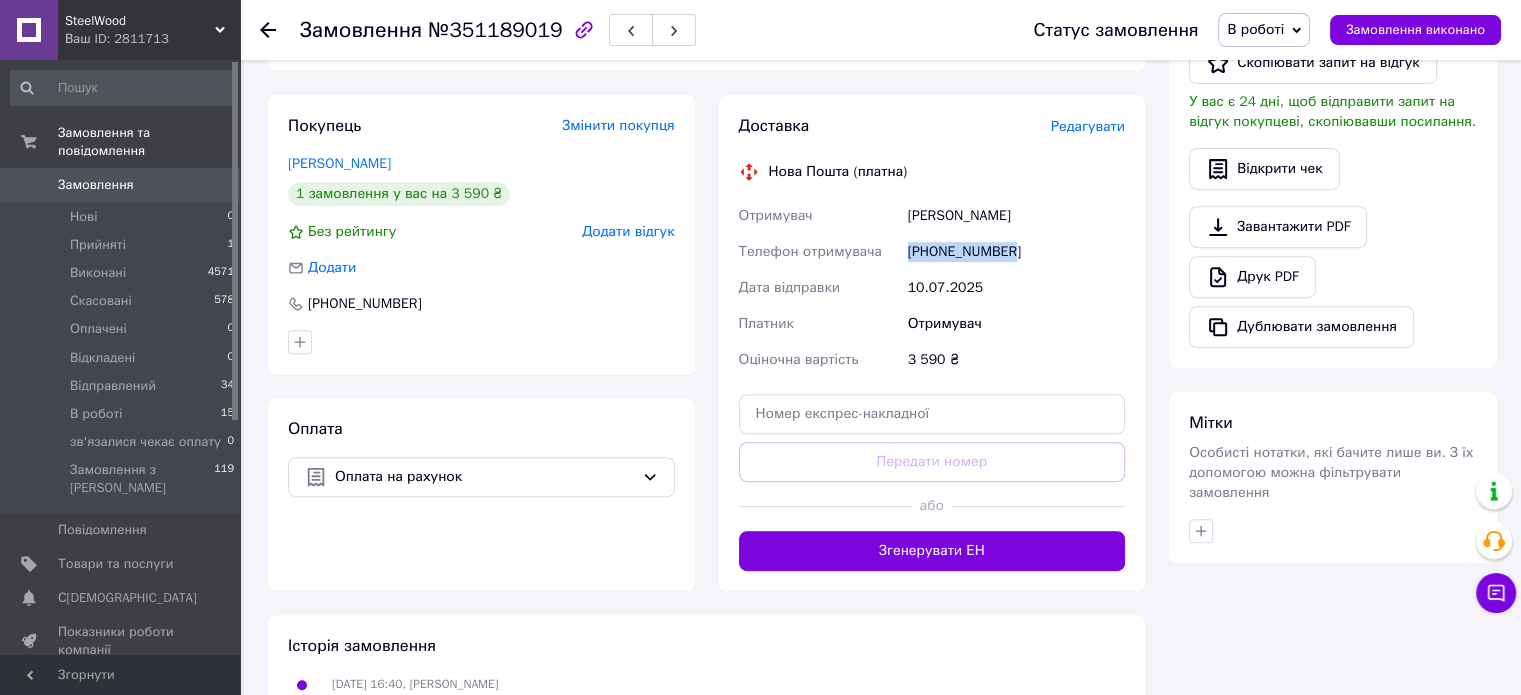 scroll, scrollTop: 500, scrollLeft: 0, axis: vertical 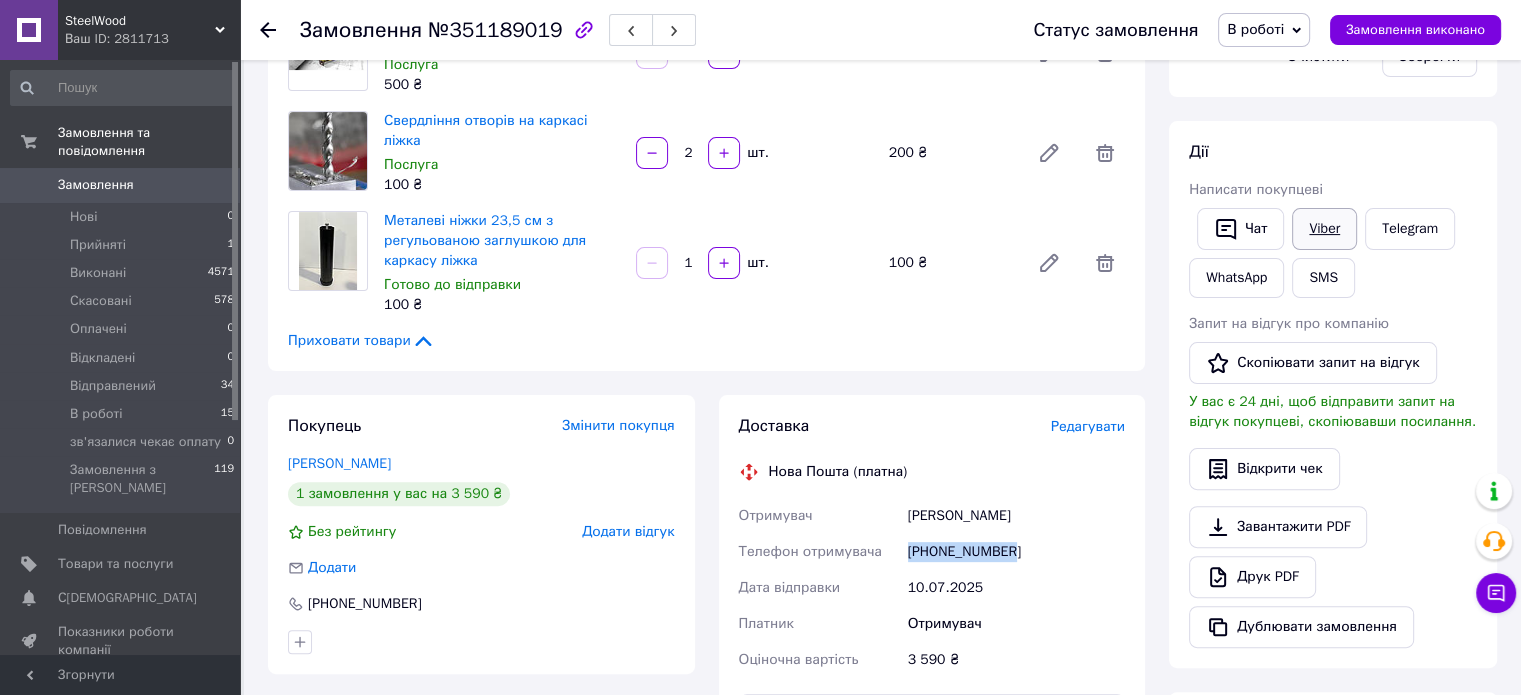 click on "Viber" at bounding box center [1324, 229] 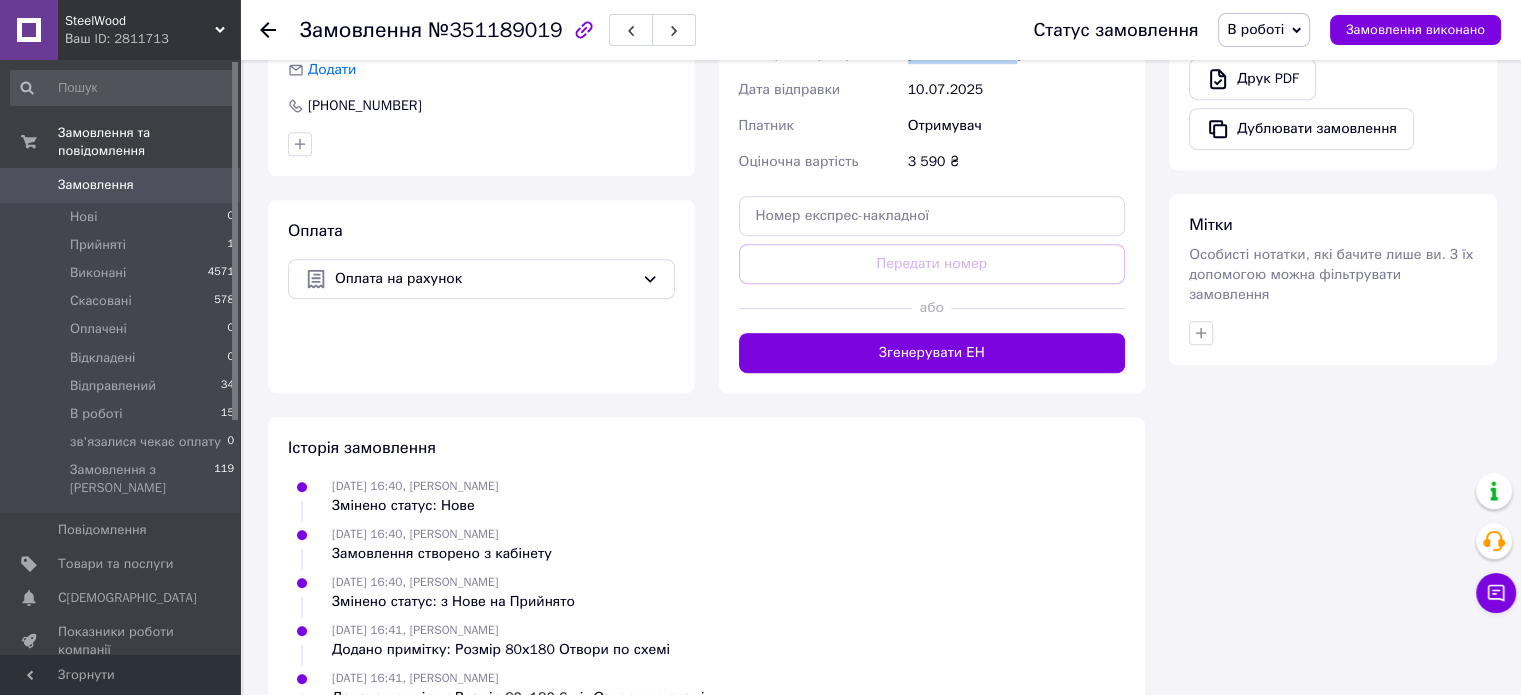 scroll, scrollTop: 1000, scrollLeft: 0, axis: vertical 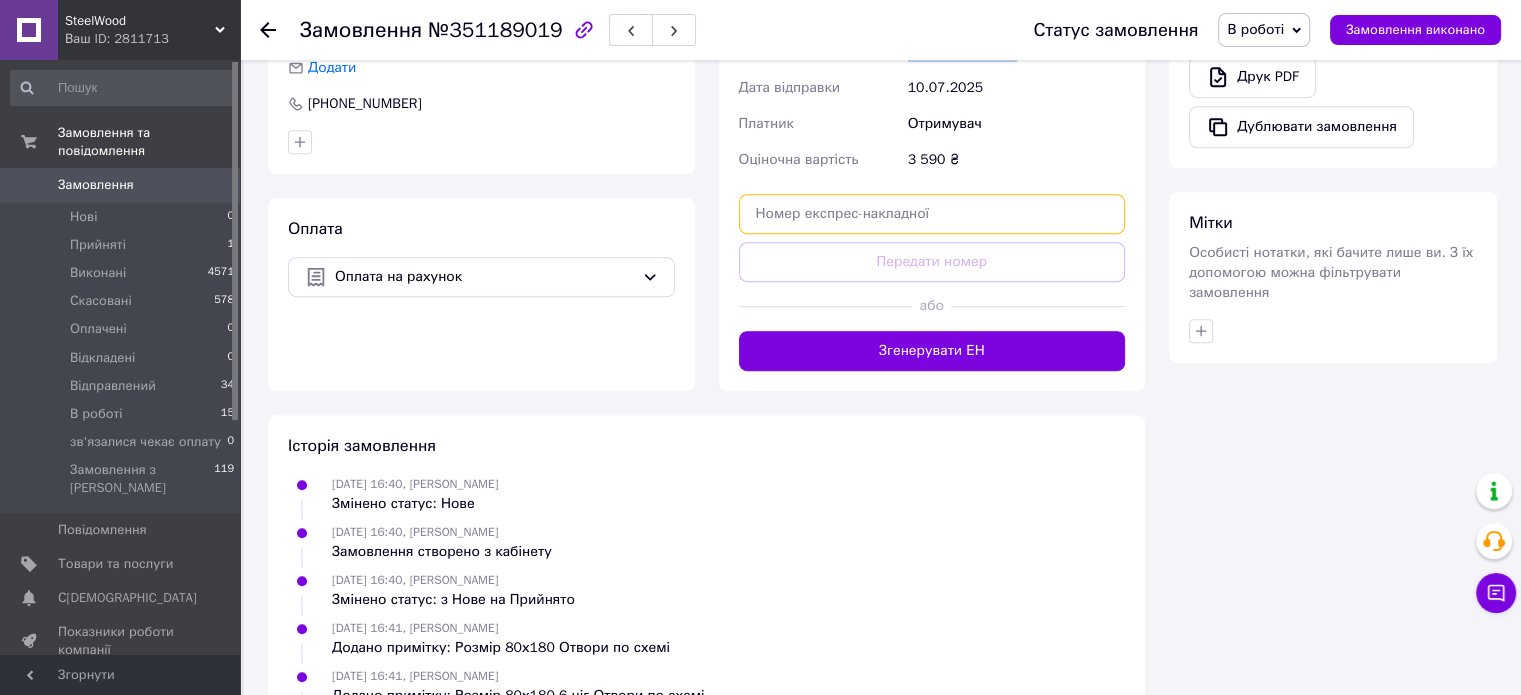 click at bounding box center [932, 214] 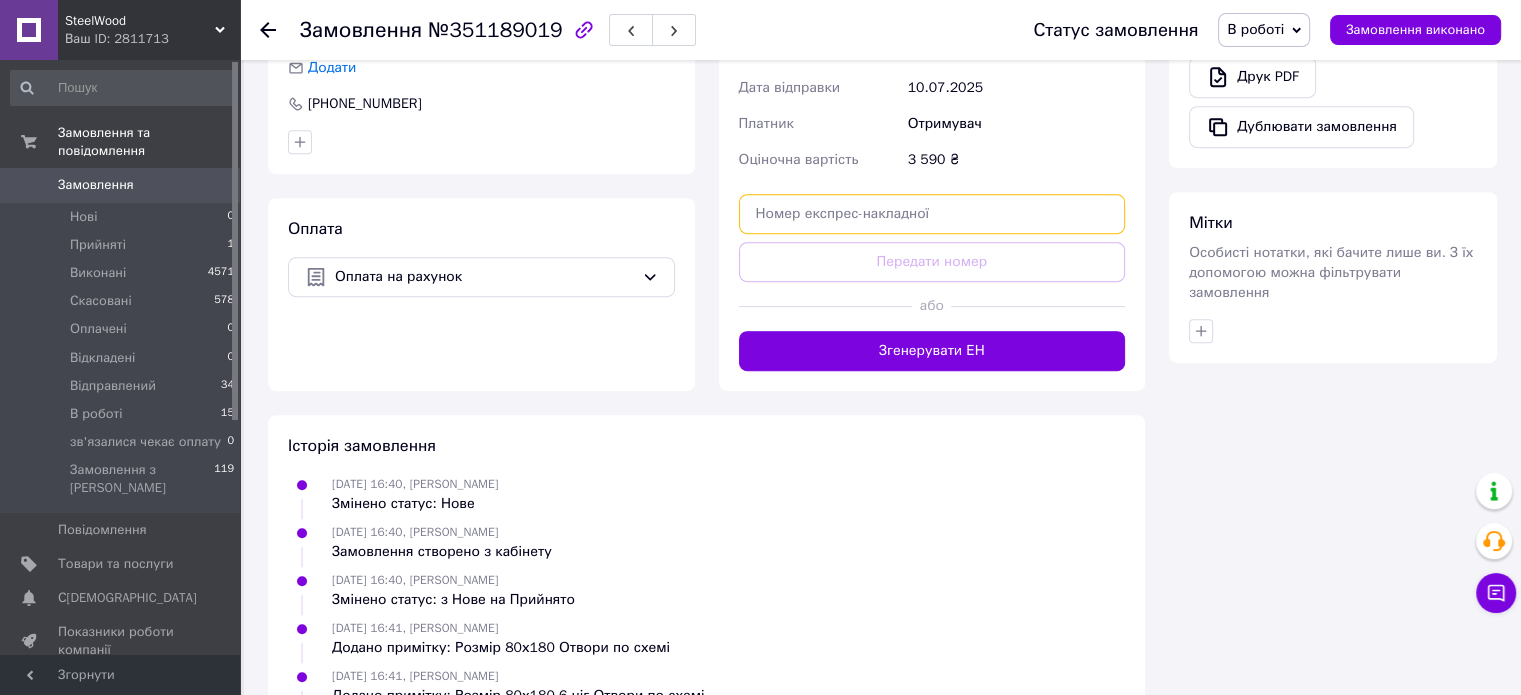 paste on "20451203121969" 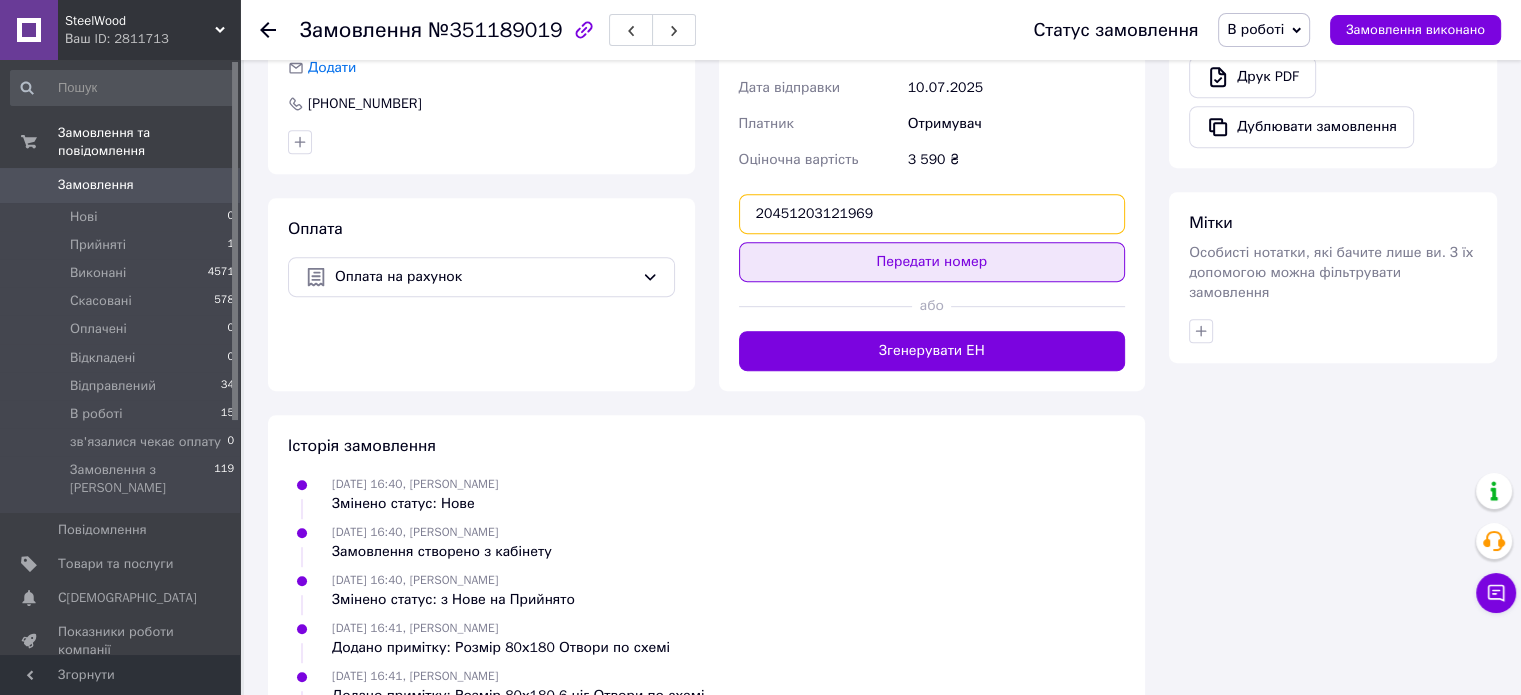 type on "20451203121969" 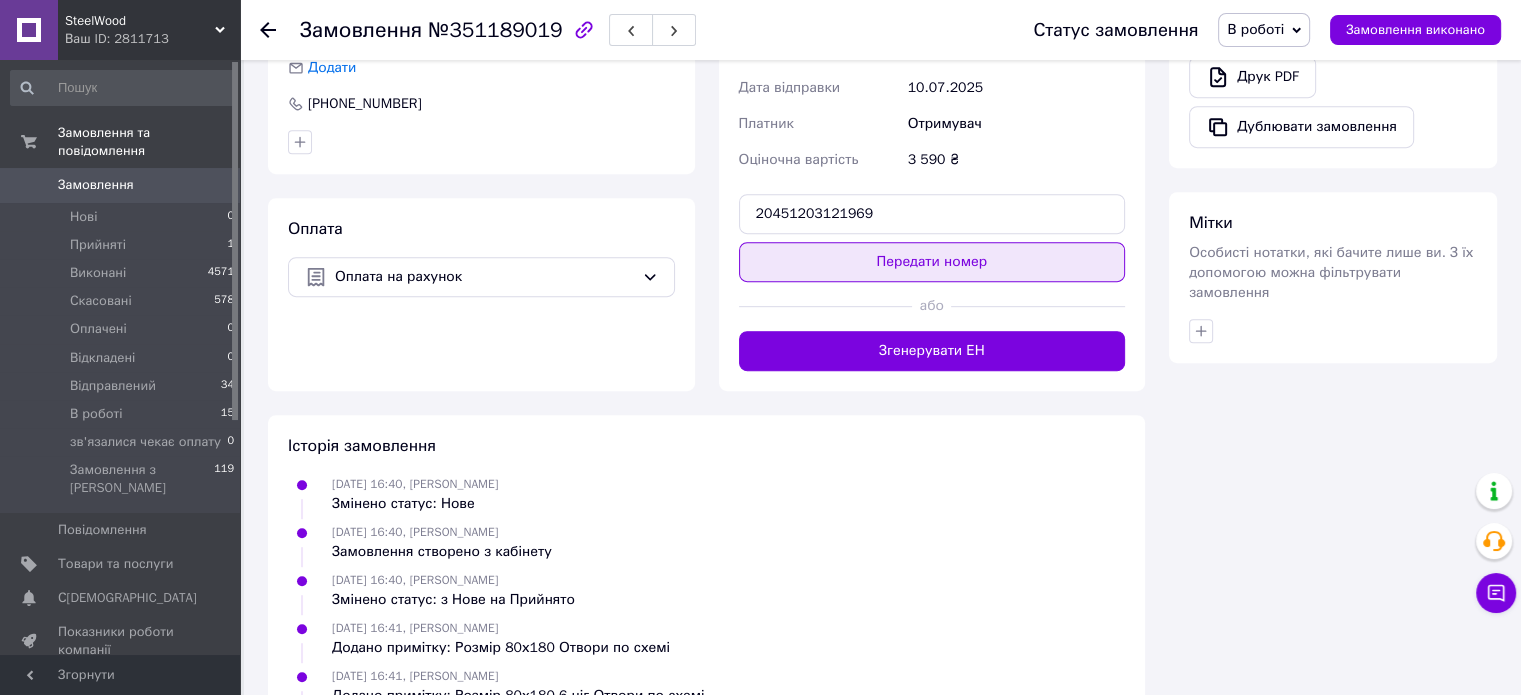 click on "Передати номер" at bounding box center [932, 262] 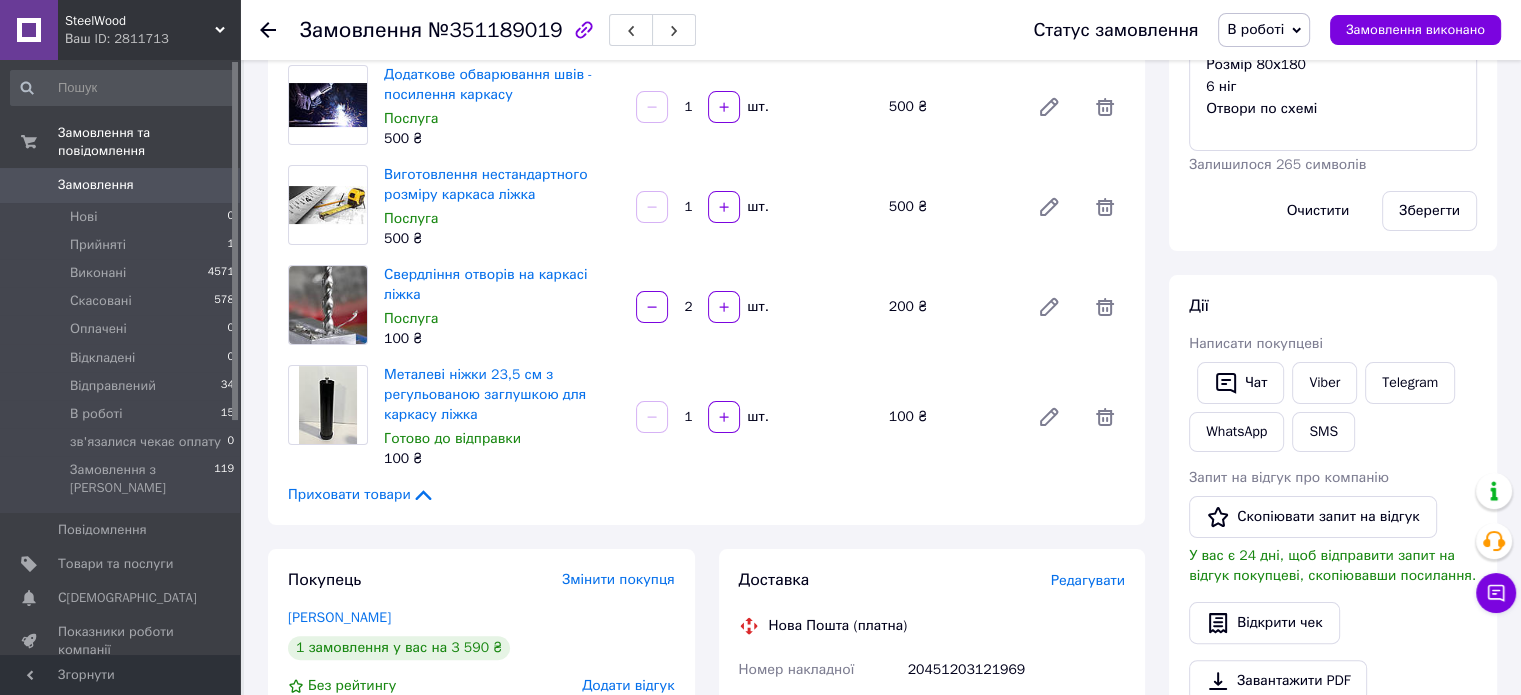 scroll, scrollTop: 300, scrollLeft: 0, axis: vertical 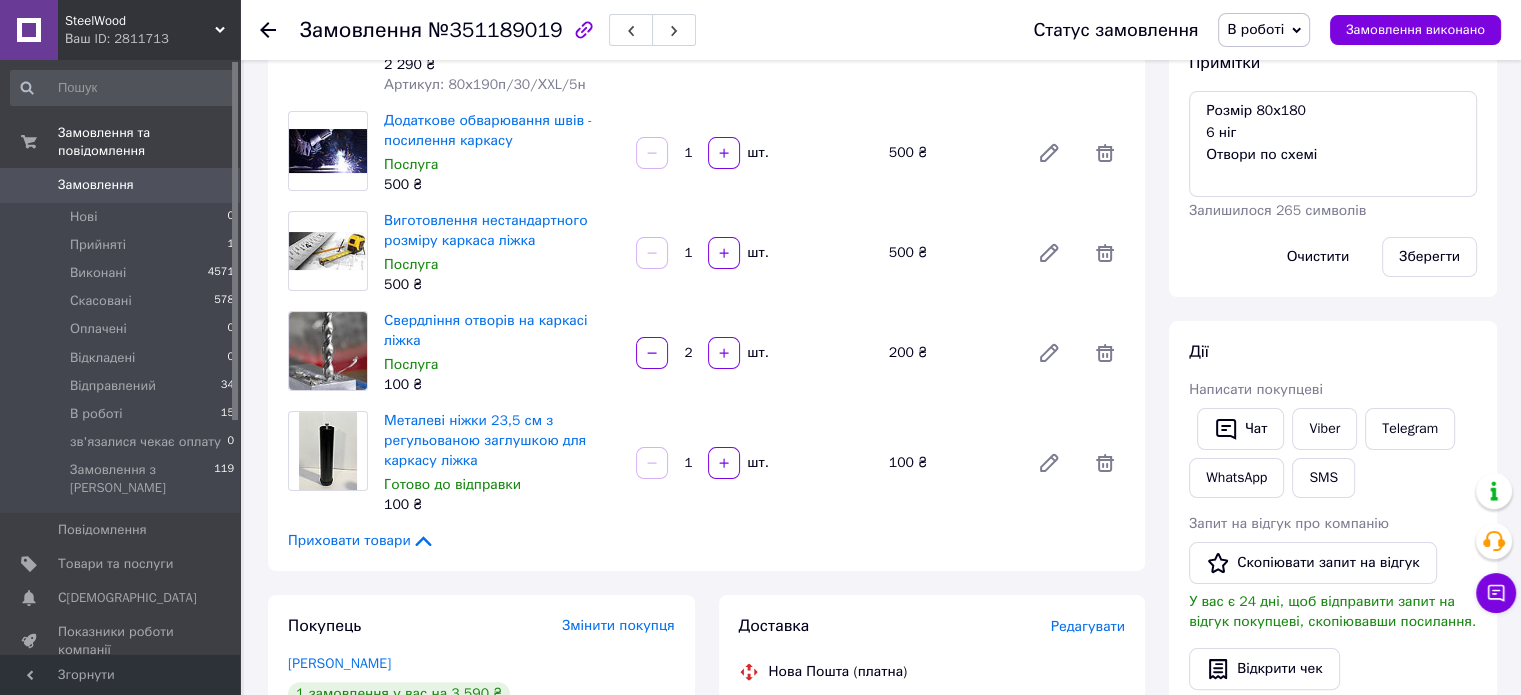 click on "В роботі" at bounding box center (1264, 30) 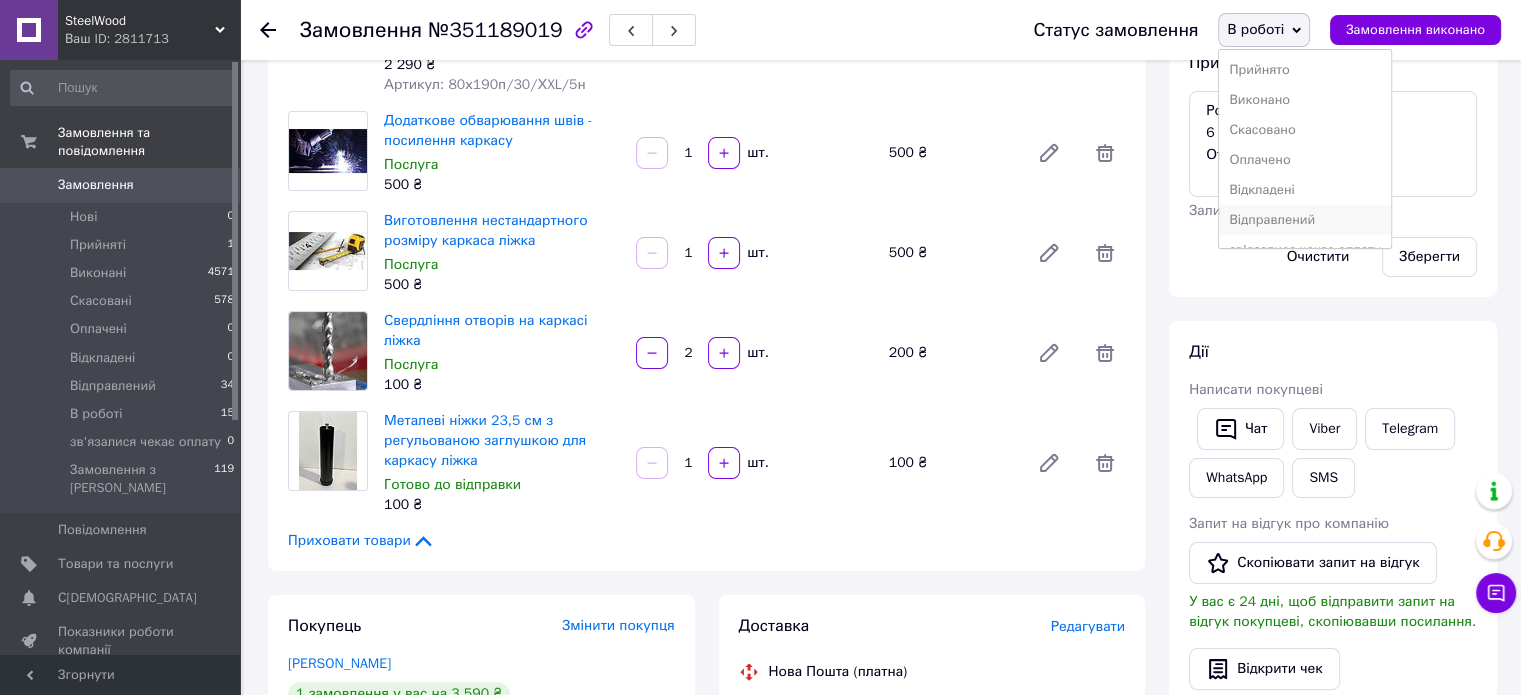 click on "Відправлений" at bounding box center [1304, 220] 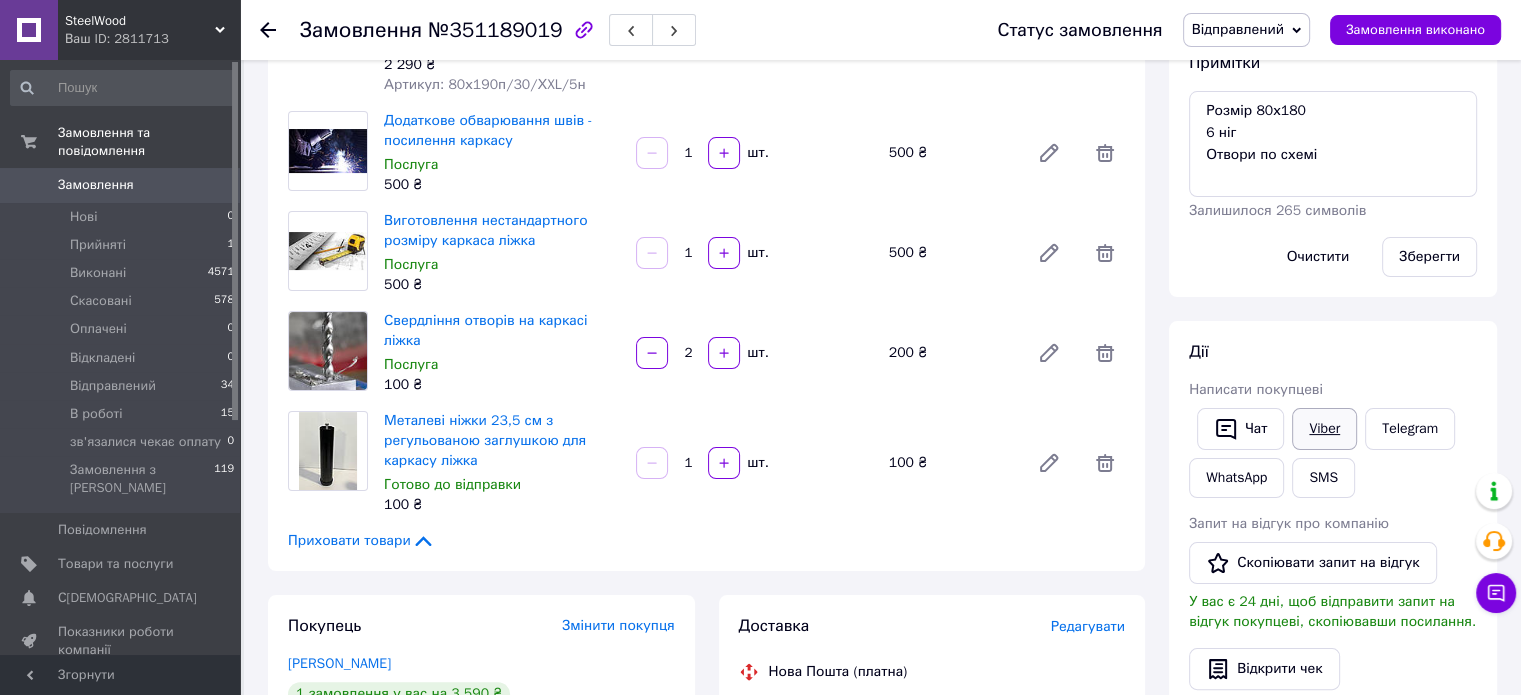 click on "Viber" at bounding box center (1324, 429) 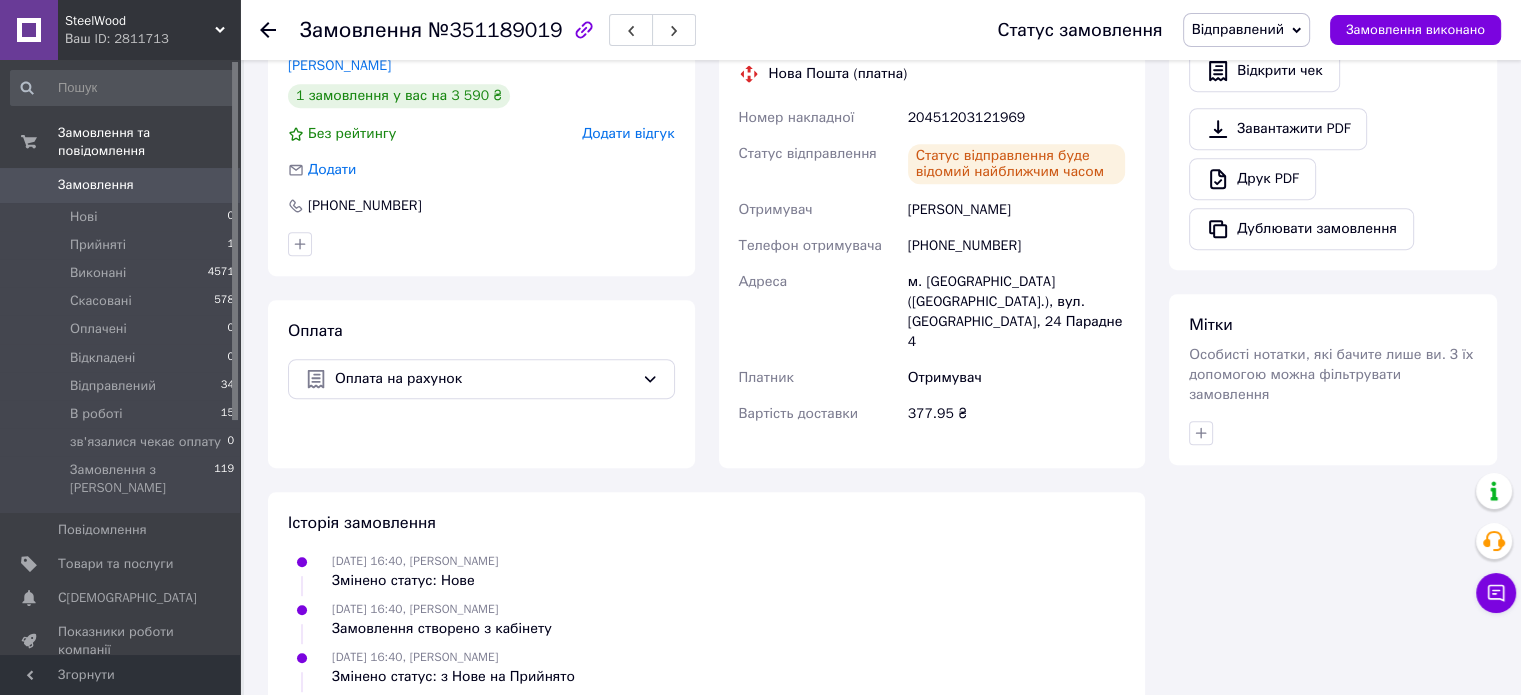 scroll, scrollTop: 900, scrollLeft: 0, axis: vertical 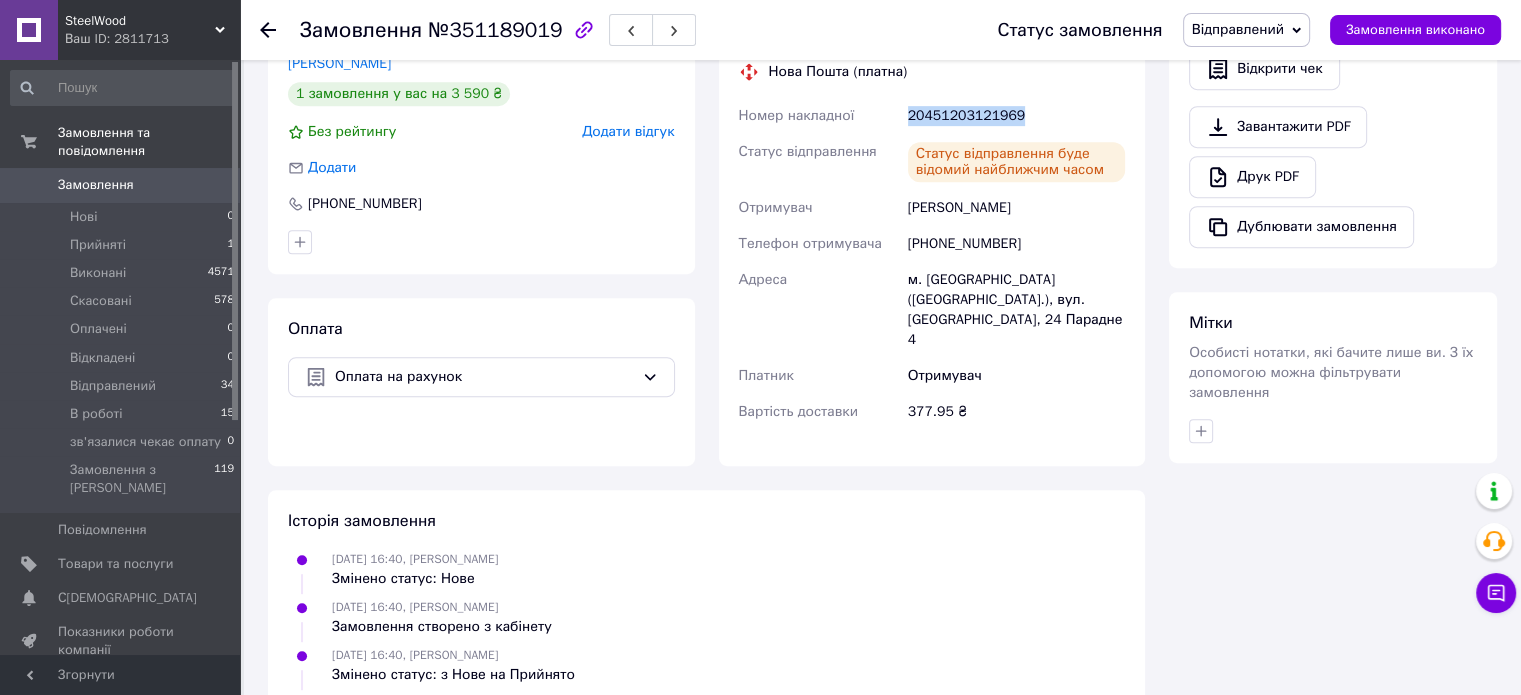 drag, startPoint x: 1032, startPoint y: 111, endPoint x: 904, endPoint y: 107, distance: 128.06248 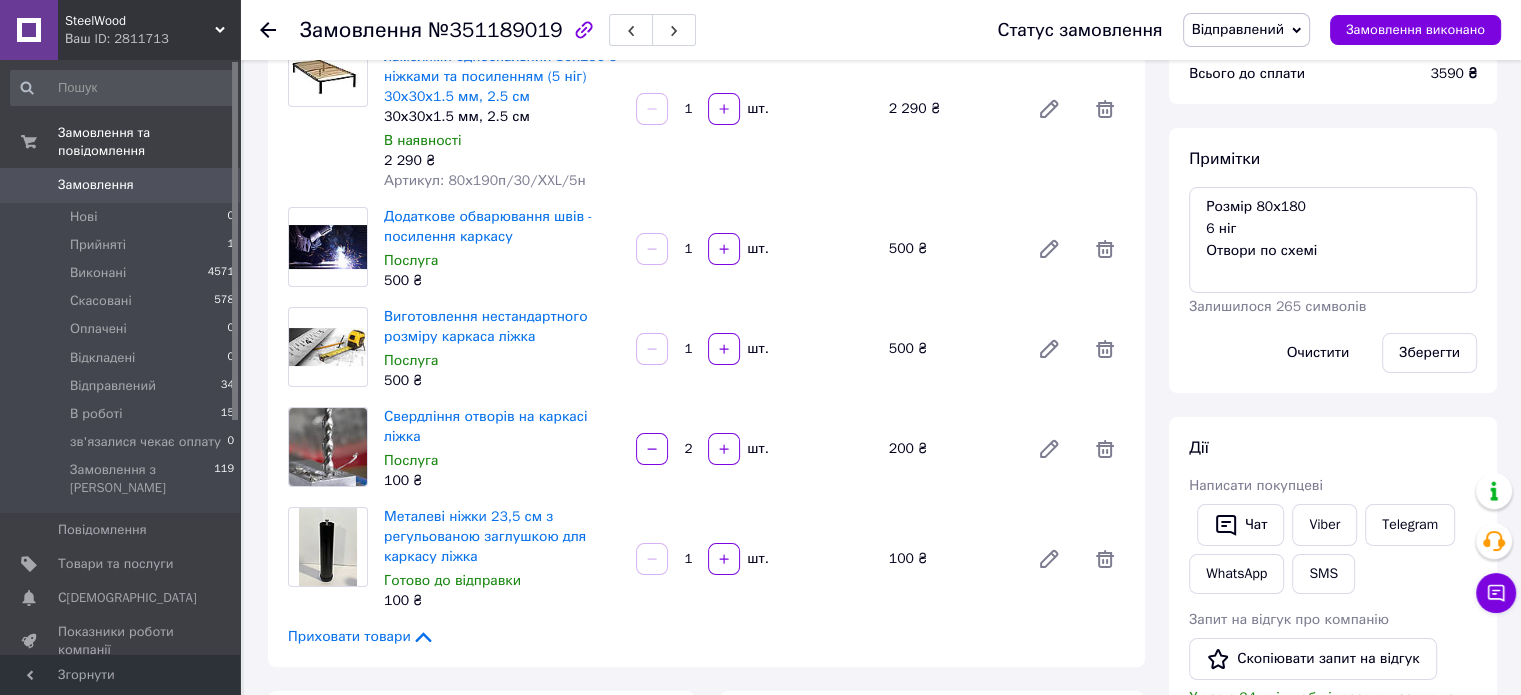 scroll, scrollTop: 200, scrollLeft: 0, axis: vertical 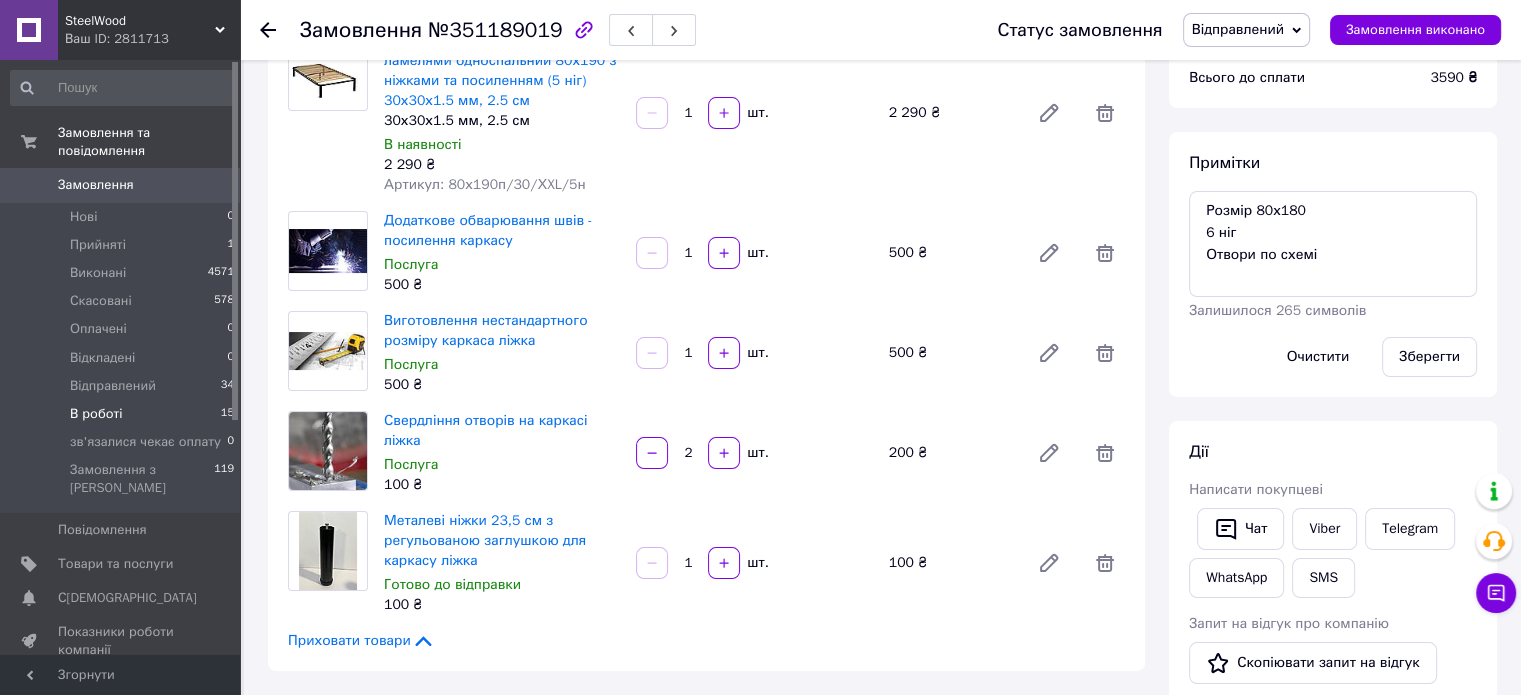 click on "В роботі" at bounding box center [96, 414] 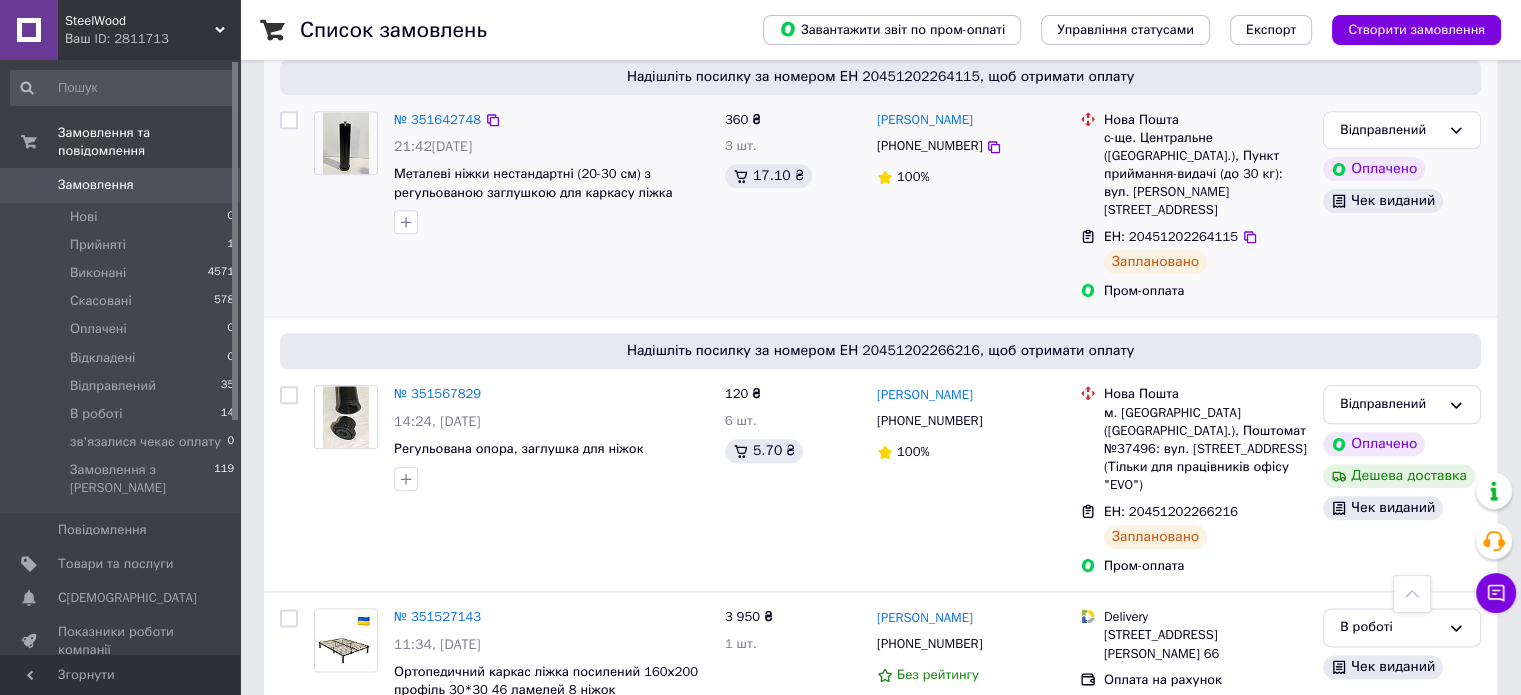 scroll, scrollTop: 2400, scrollLeft: 0, axis: vertical 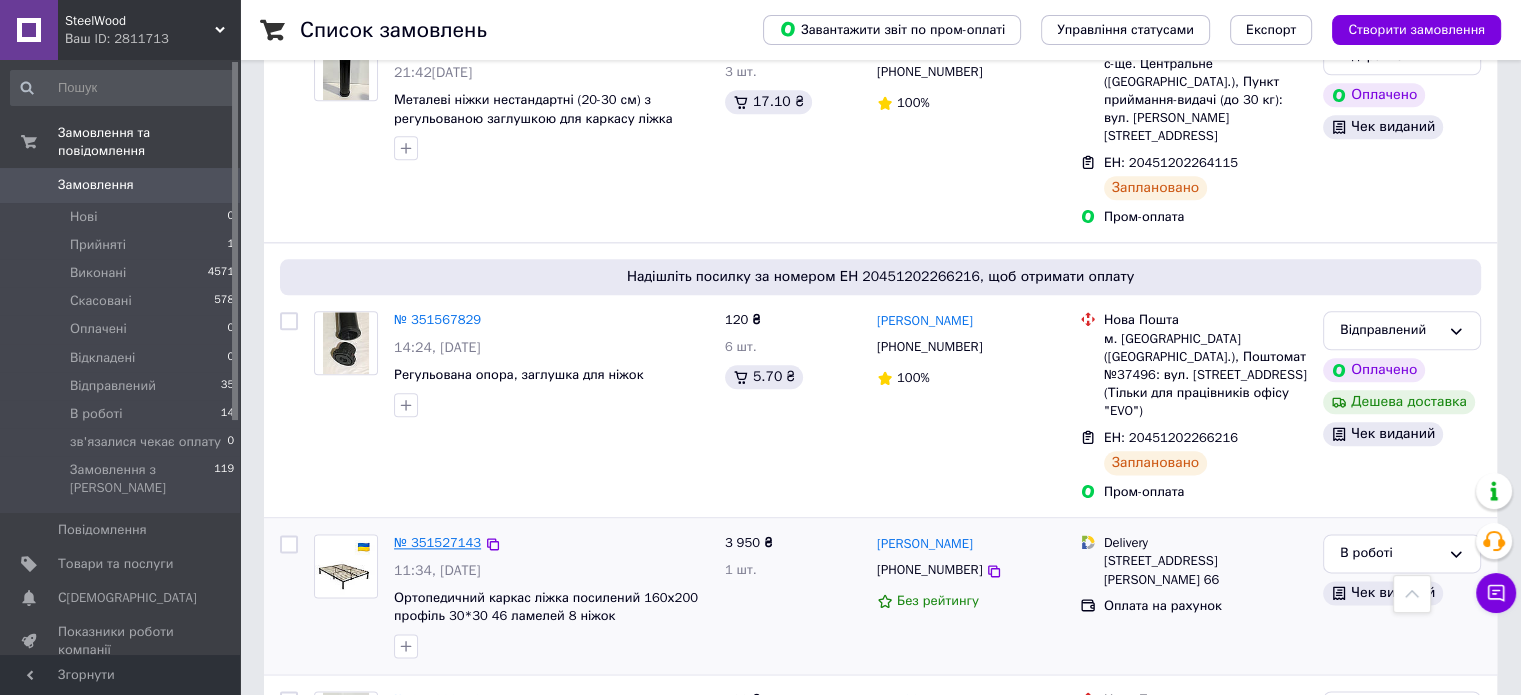 click on "№ 351527143" at bounding box center [437, 542] 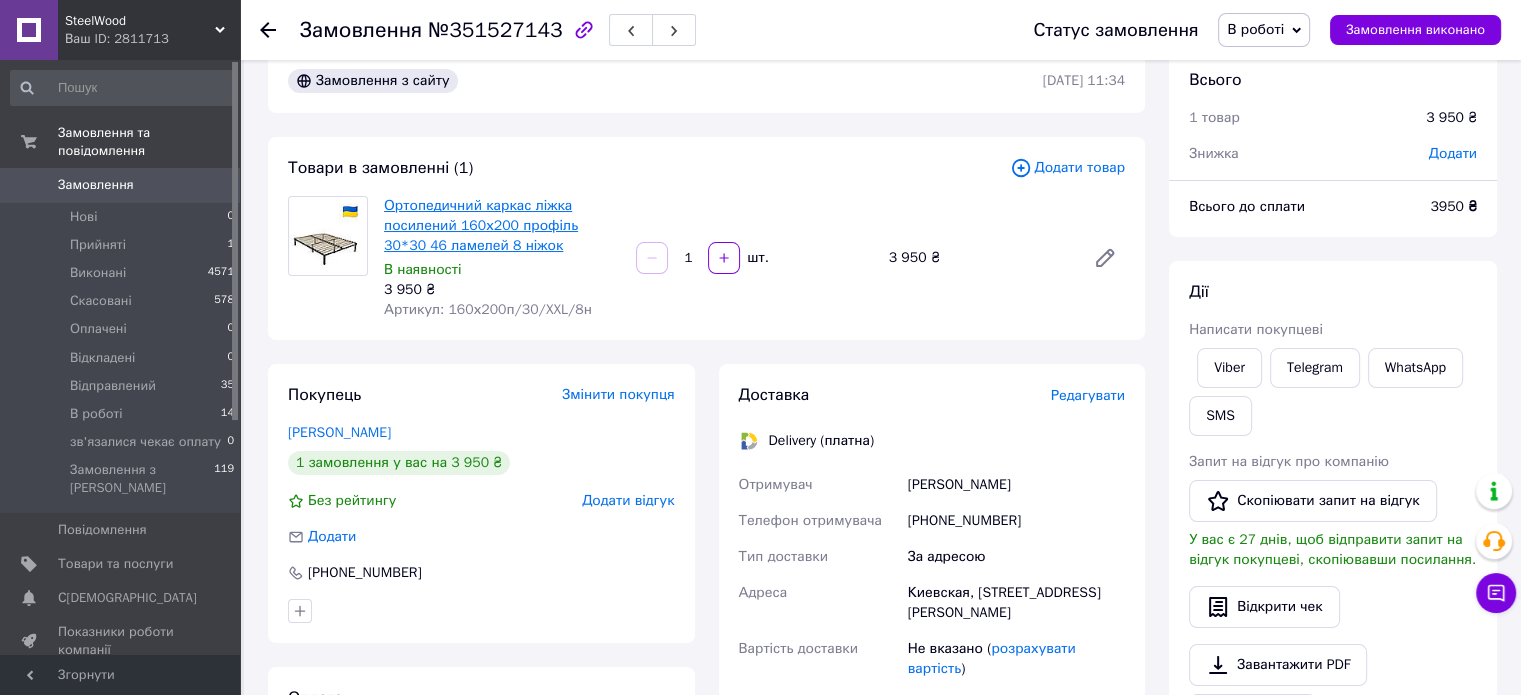 scroll, scrollTop: 0, scrollLeft: 0, axis: both 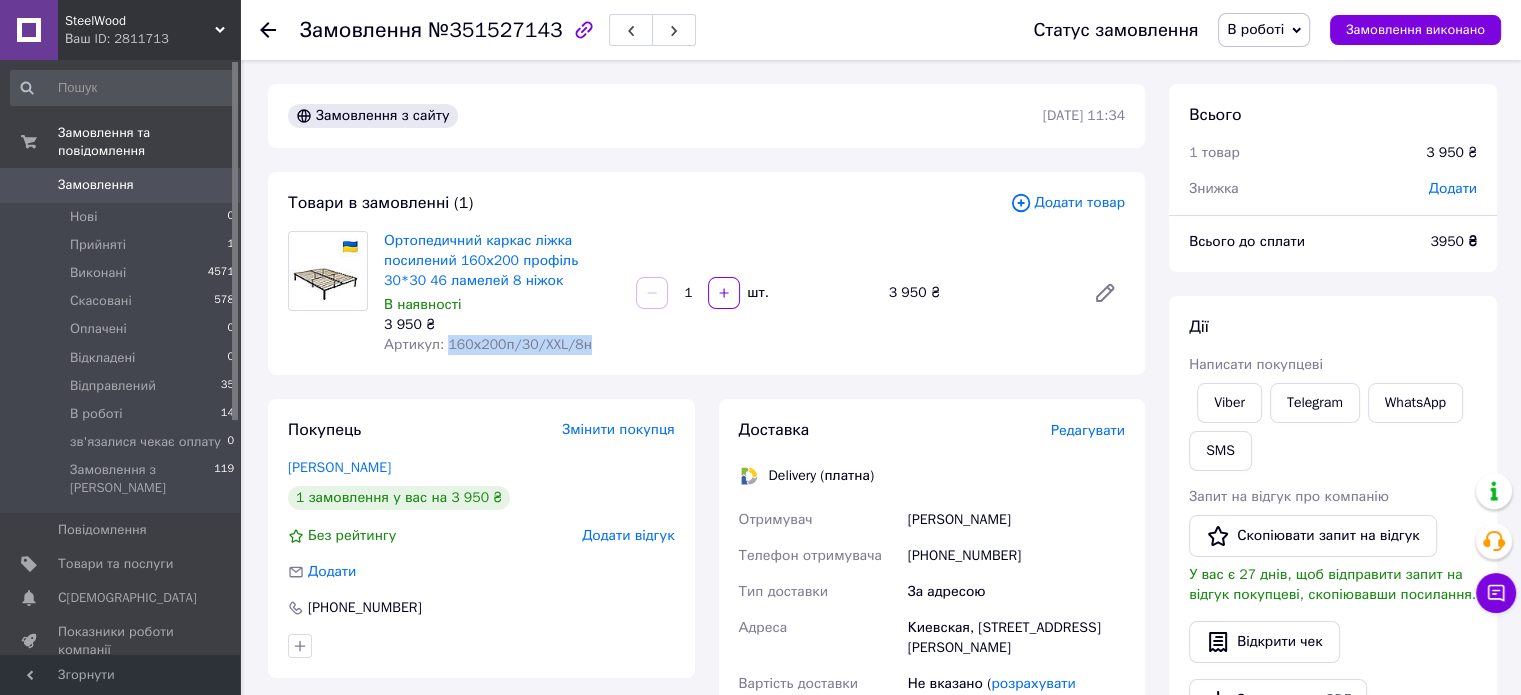 drag, startPoint x: 577, startPoint y: 346, endPoint x: 445, endPoint y: 351, distance: 132.09467 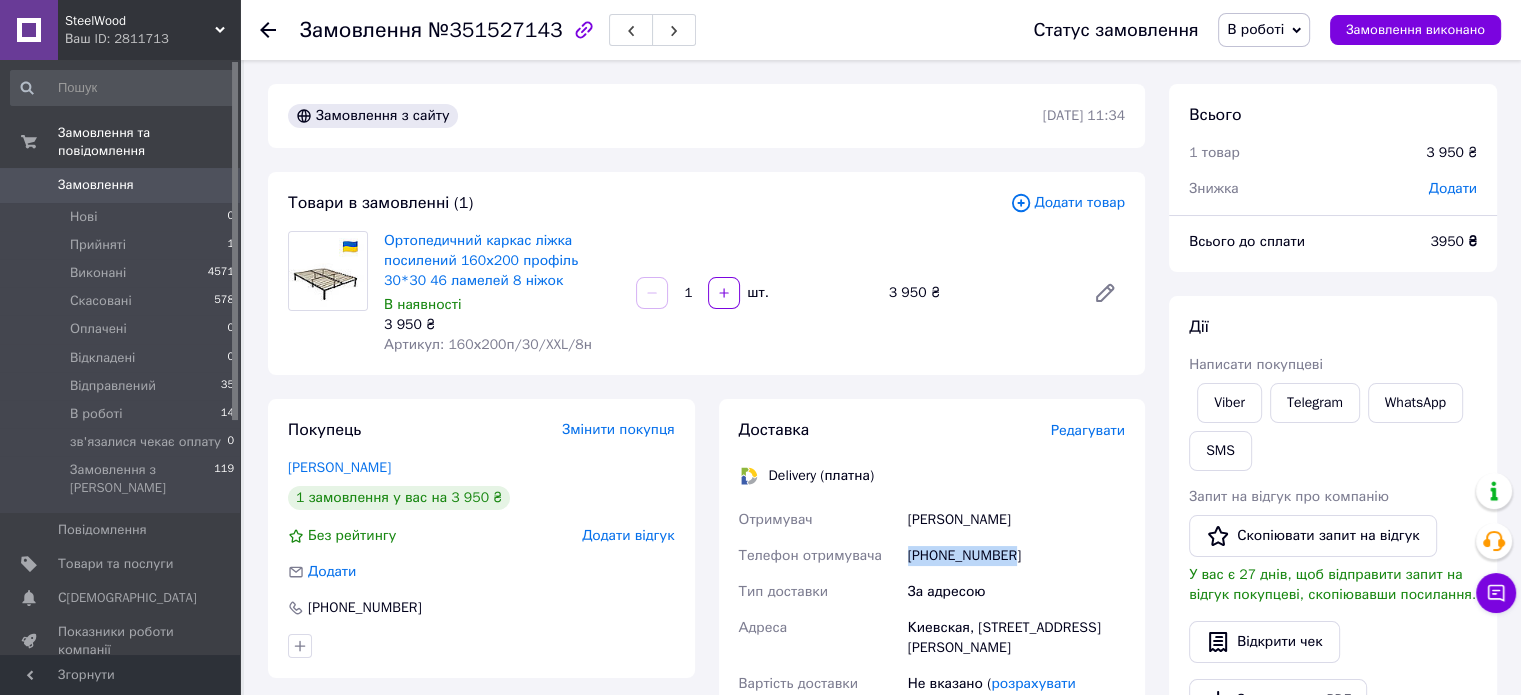 drag, startPoint x: 1023, startPoint y: 554, endPoint x: 908, endPoint y: 561, distance: 115.212845 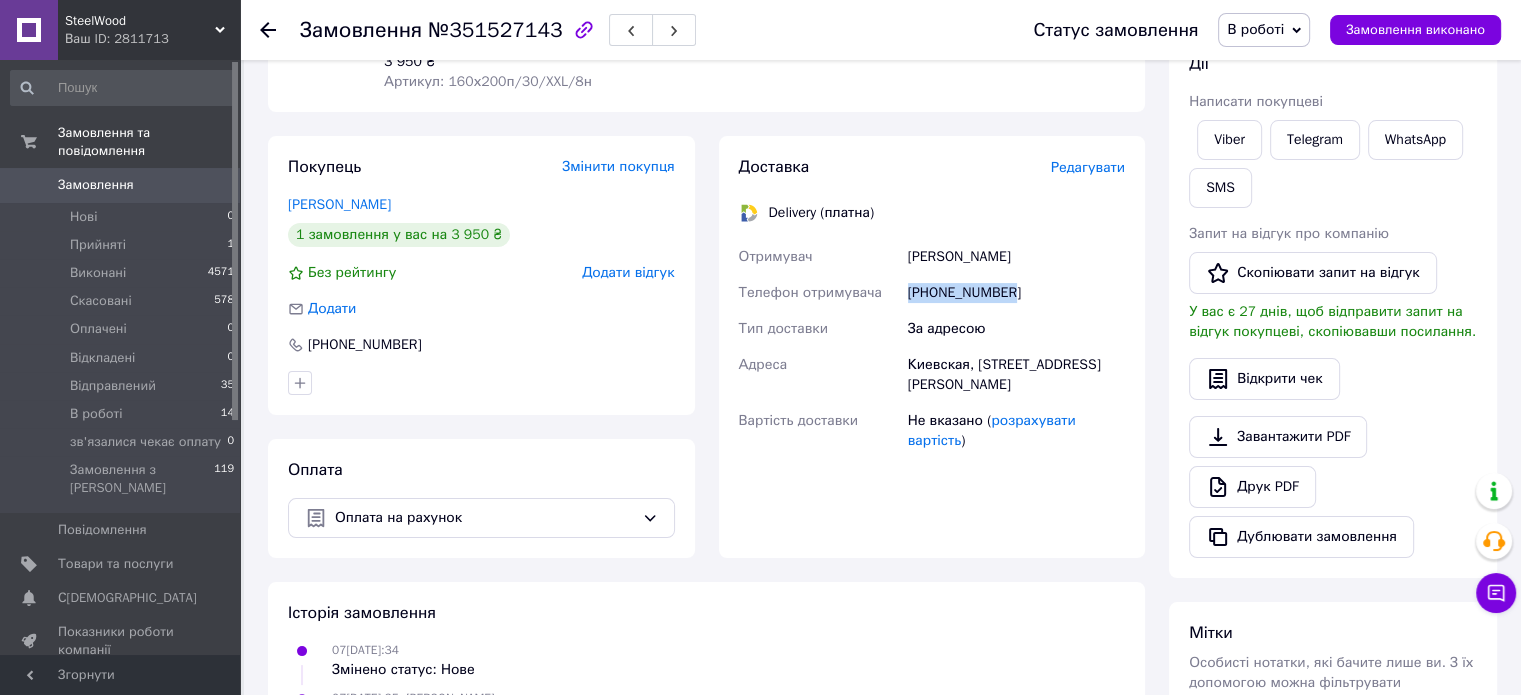 scroll, scrollTop: 231, scrollLeft: 0, axis: vertical 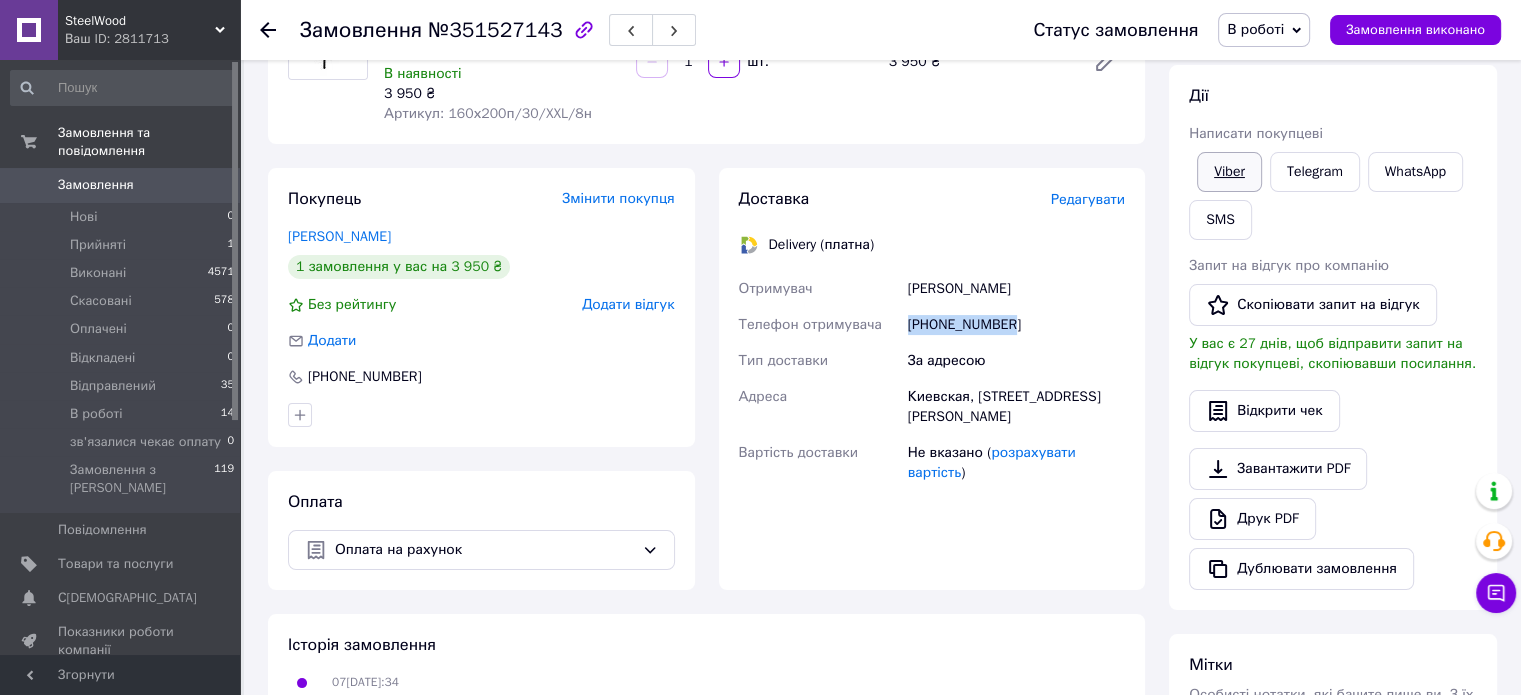 click on "Viber" at bounding box center (1229, 172) 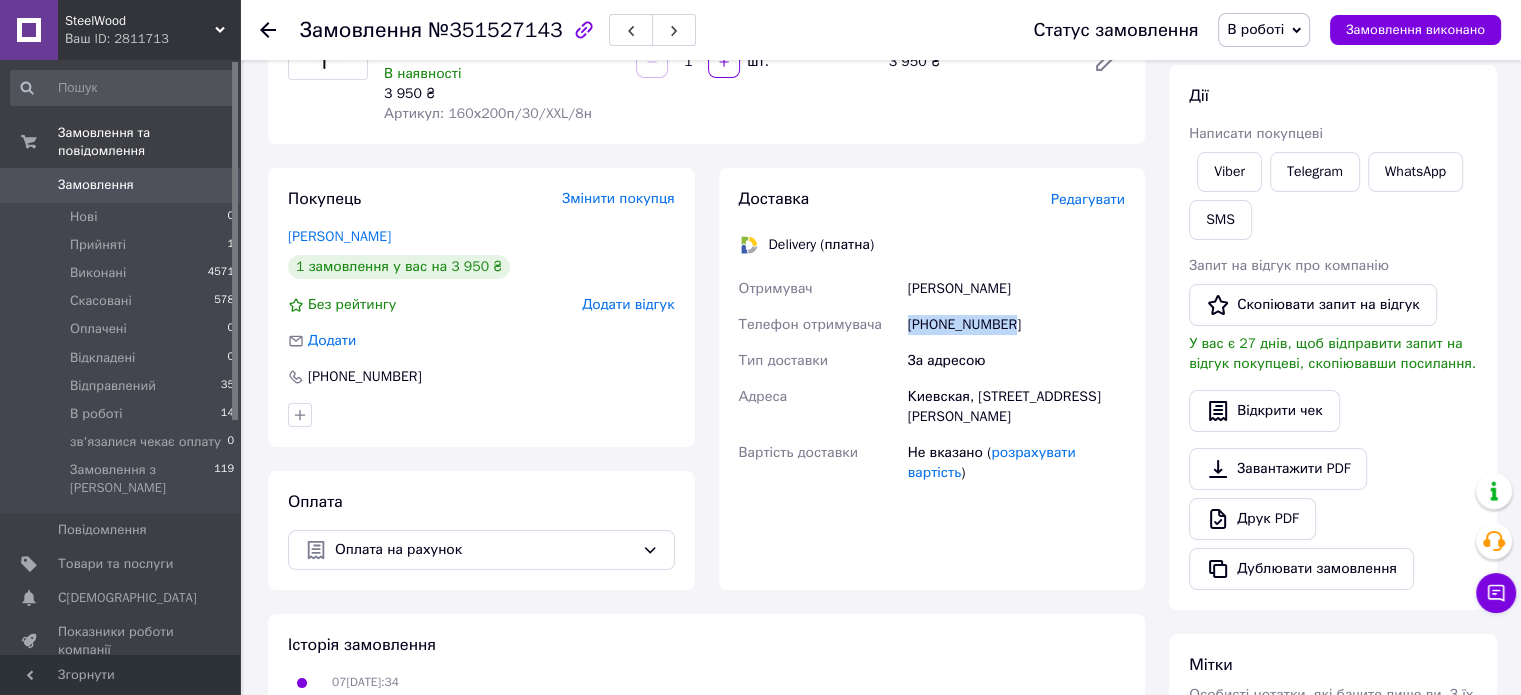 scroll, scrollTop: 331, scrollLeft: 0, axis: vertical 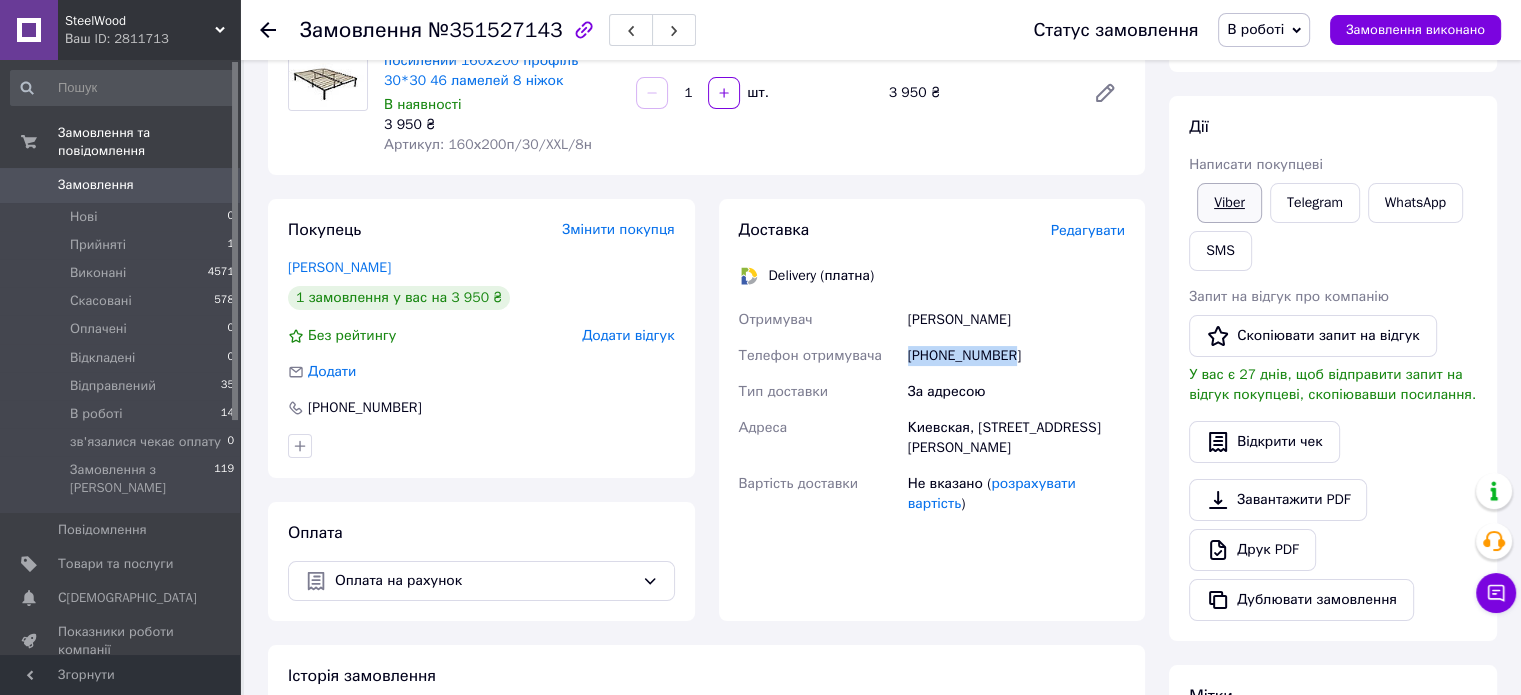 click on "Viber" at bounding box center (1229, 203) 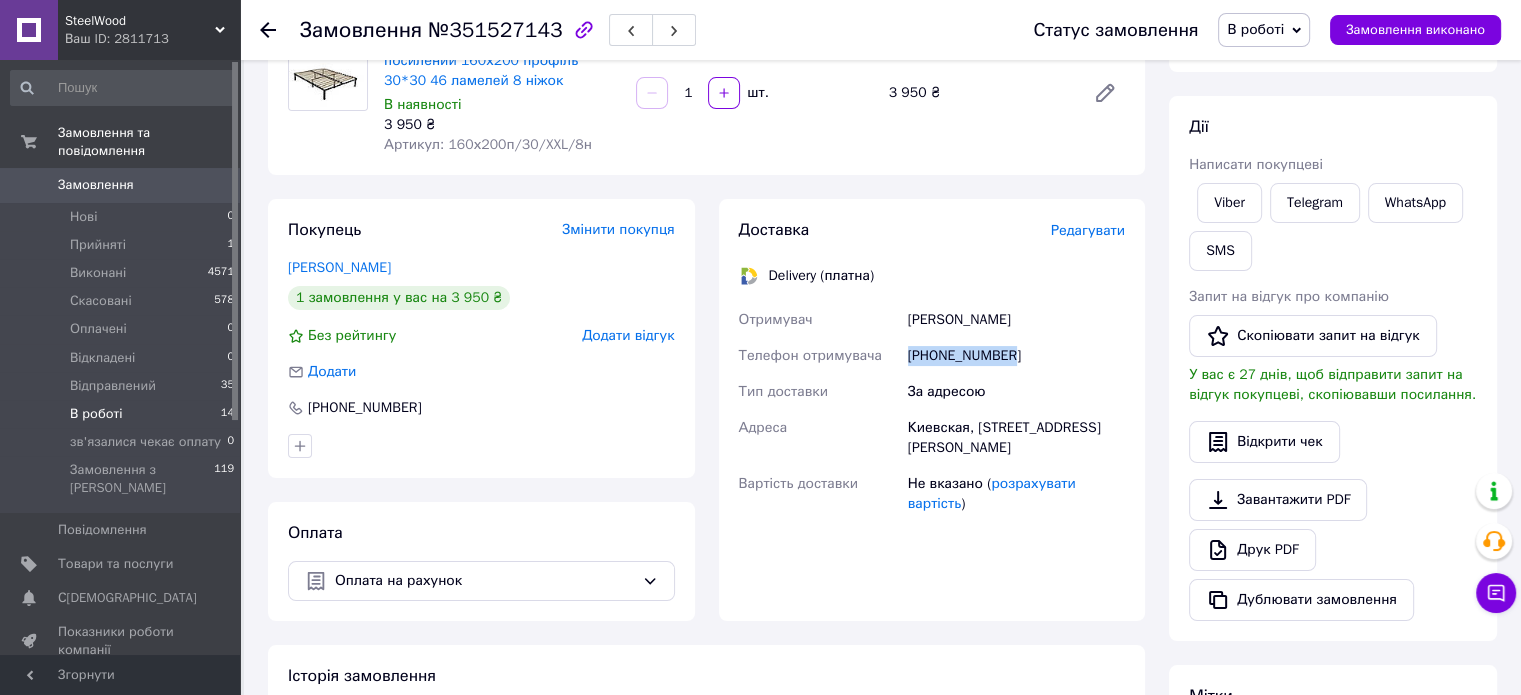click on "В роботі" at bounding box center (96, 414) 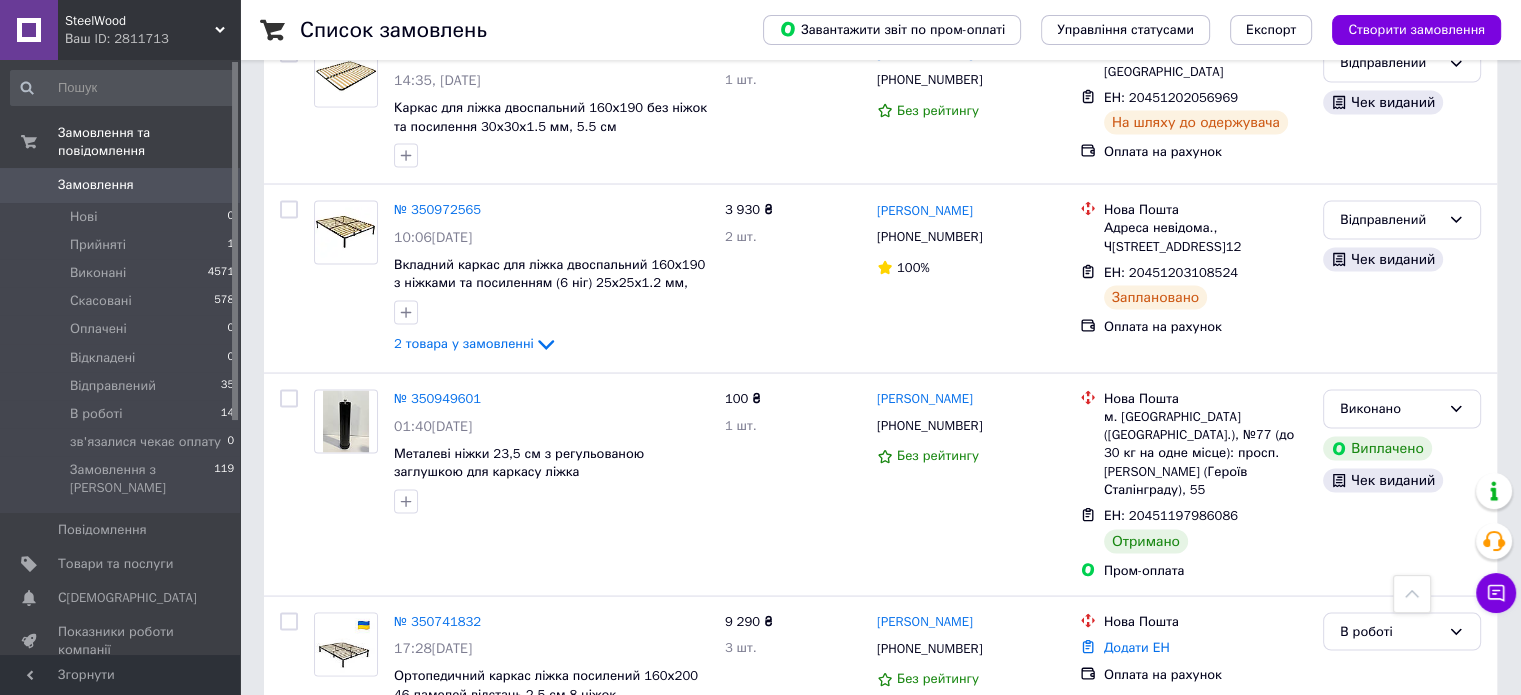 scroll, scrollTop: 3800, scrollLeft: 0, axis: vertical 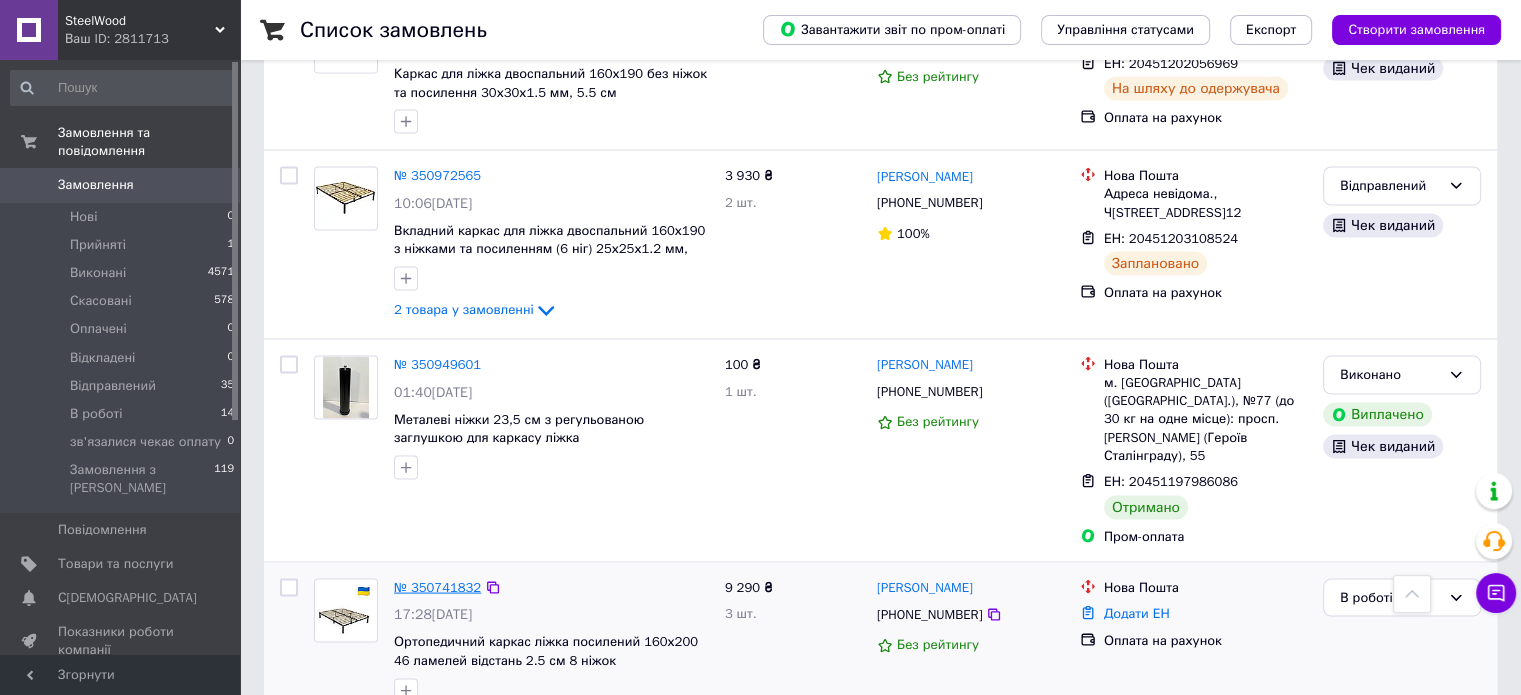 click on "№ 350741832" at bounding box center (437, 586) 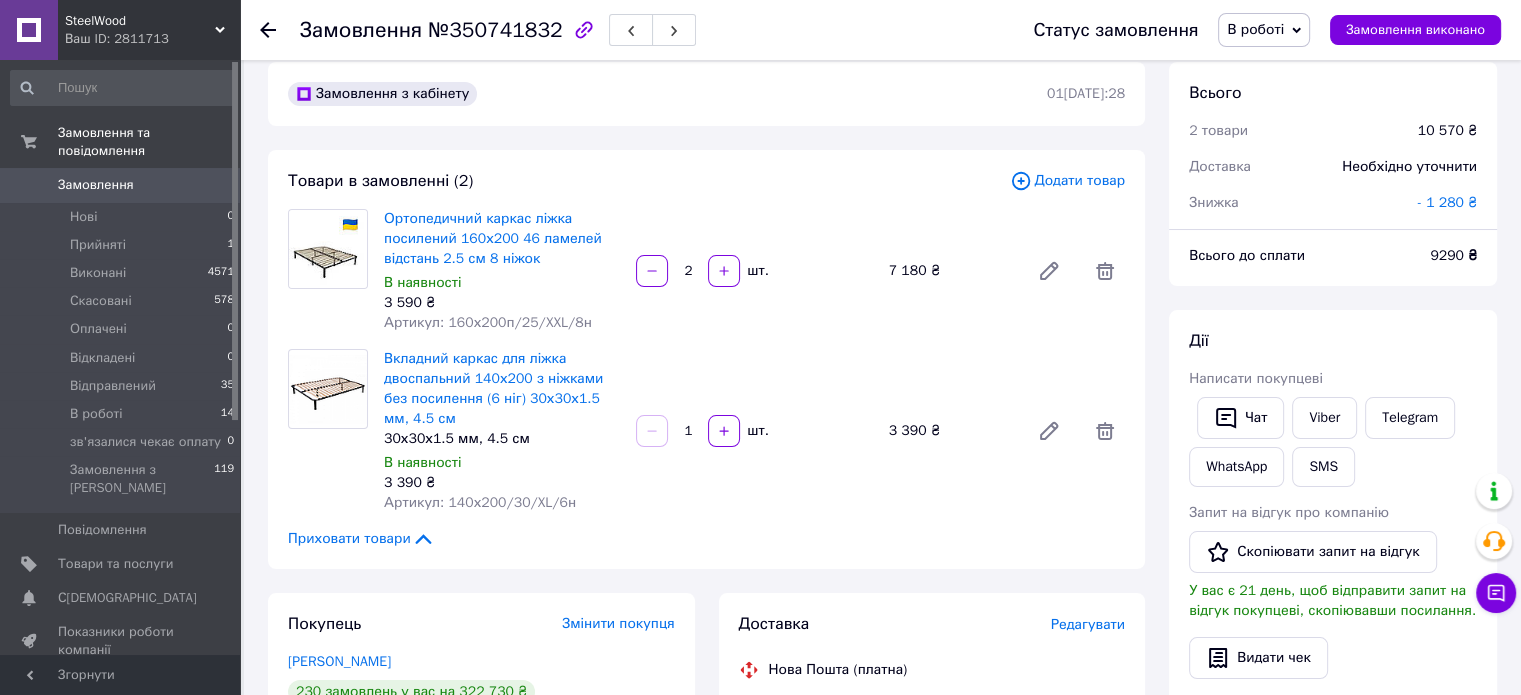 scroll, scrollTop: 0, scrollLeft: 0, axis: both 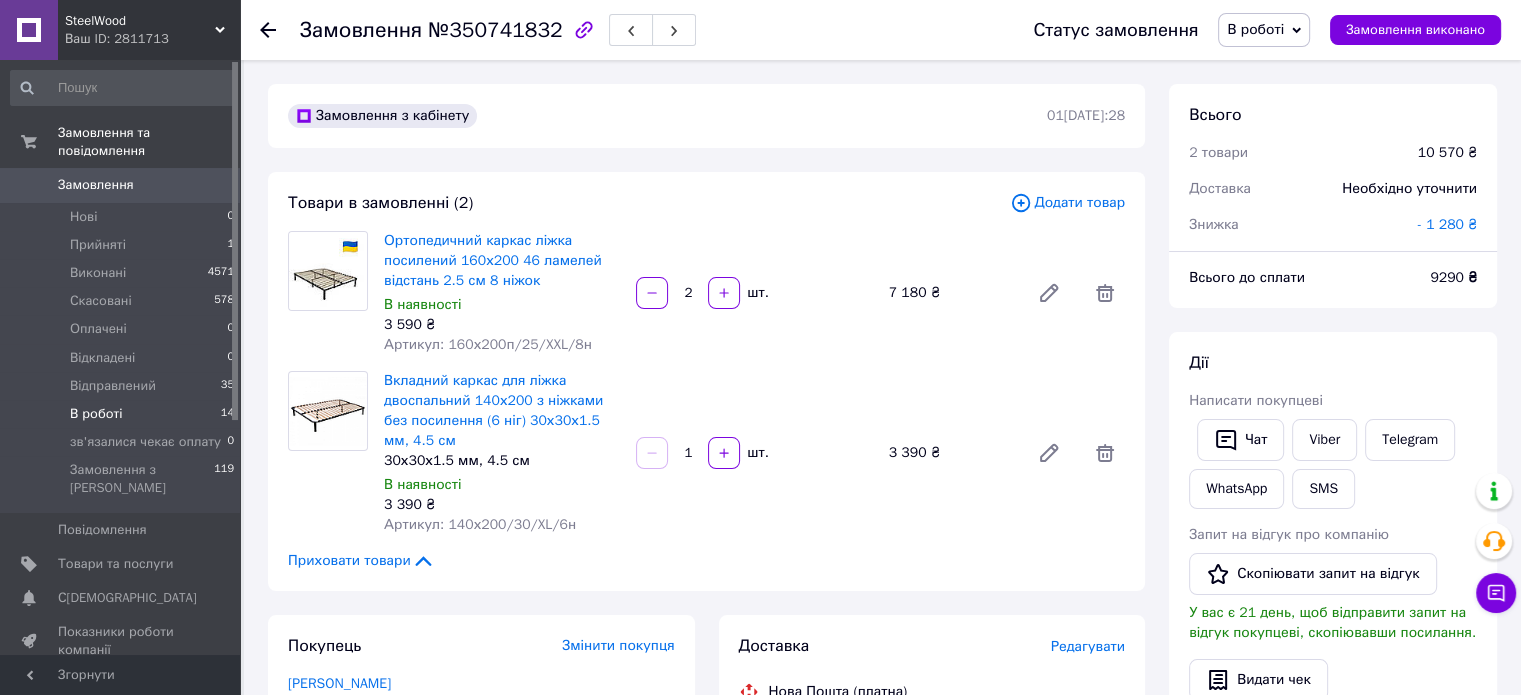 click on "В роботі" at bounding box center (96, 414) 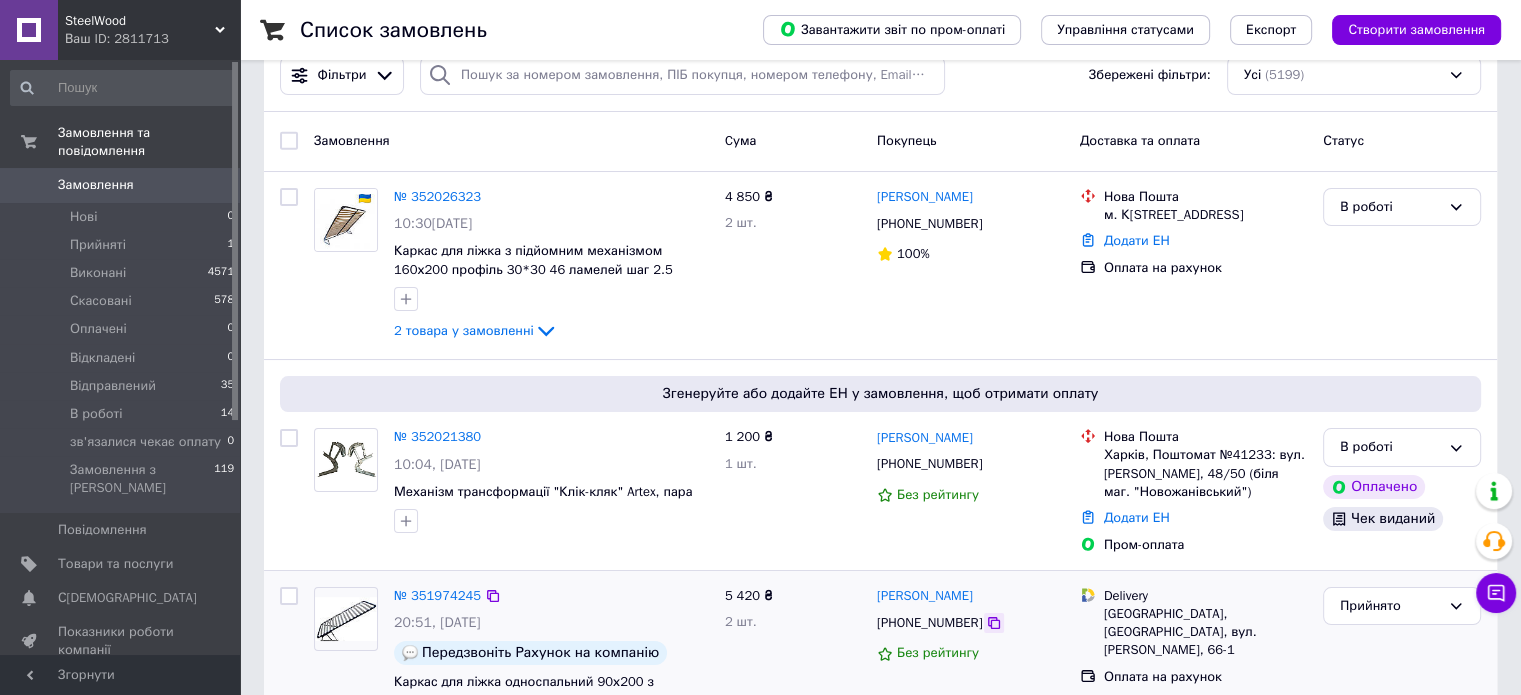 scroll, scrollTop: 0, scrollLeft: 0, axis: both 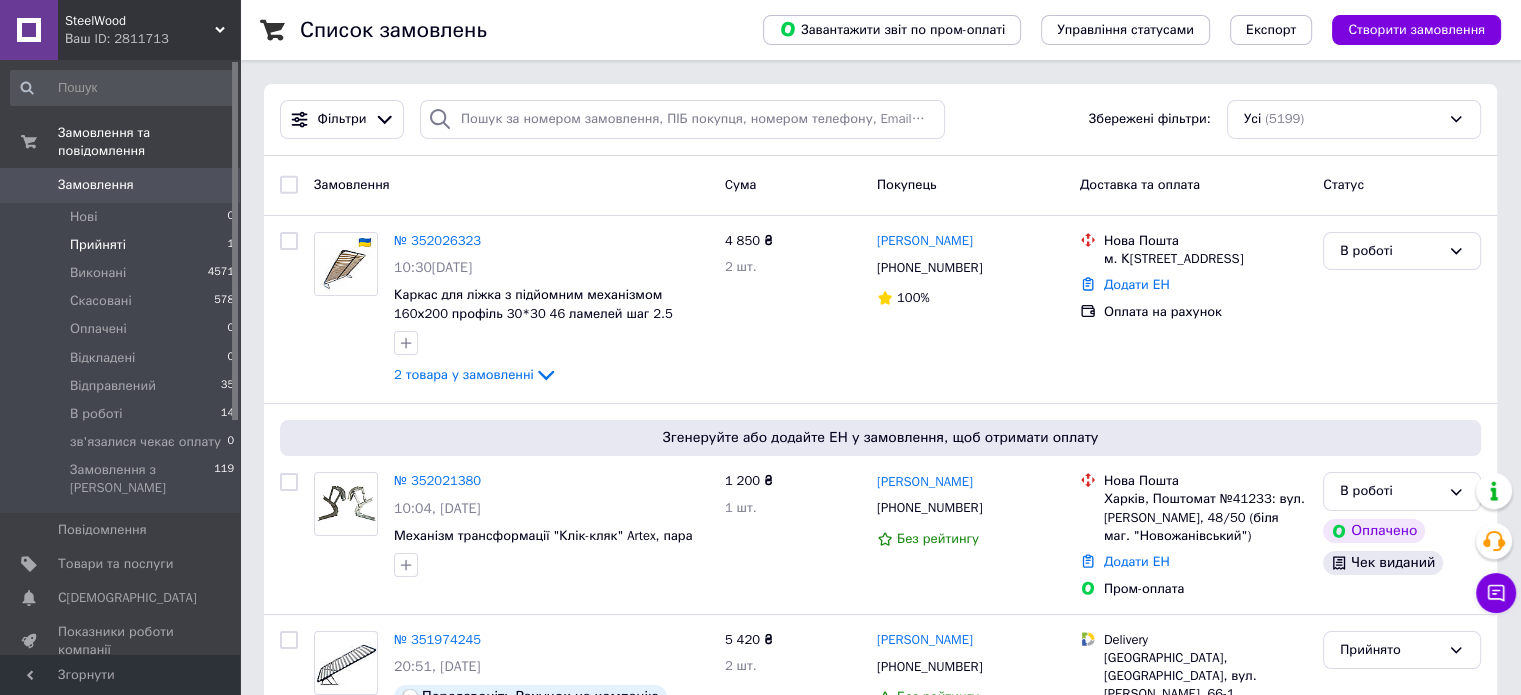 click on "Прийняті" at bounding box center [98, 245] 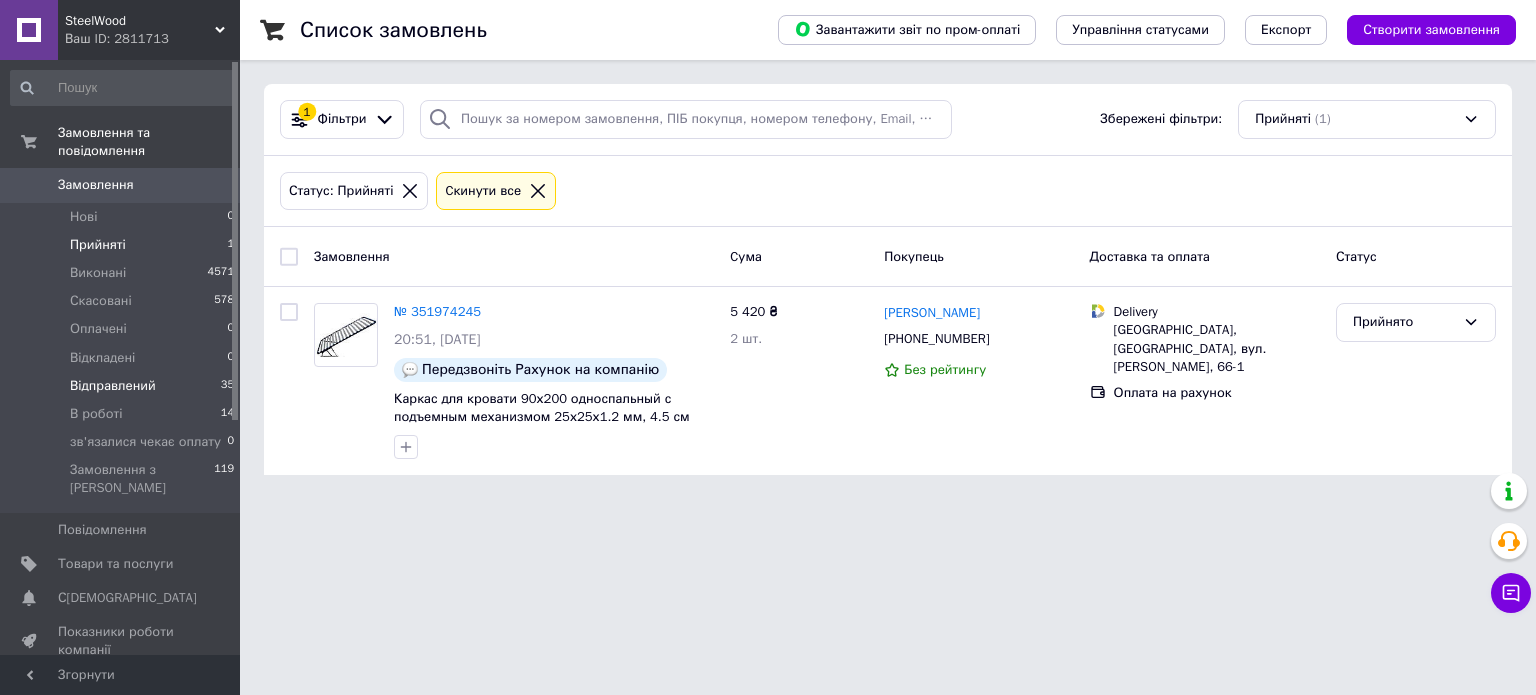 click on "Відправлений" at bounding box center [113, 386] 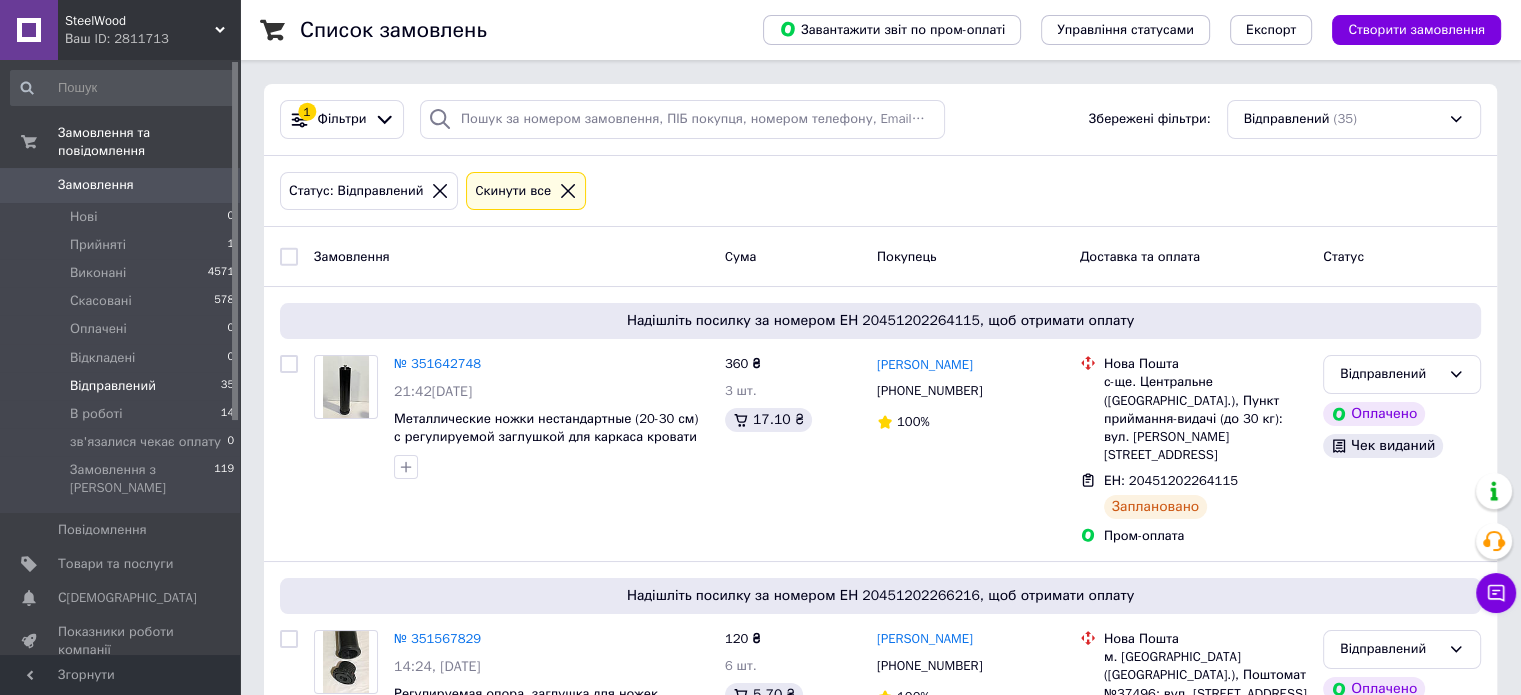 click on "Відправлений" at bounding box center (113, 386) 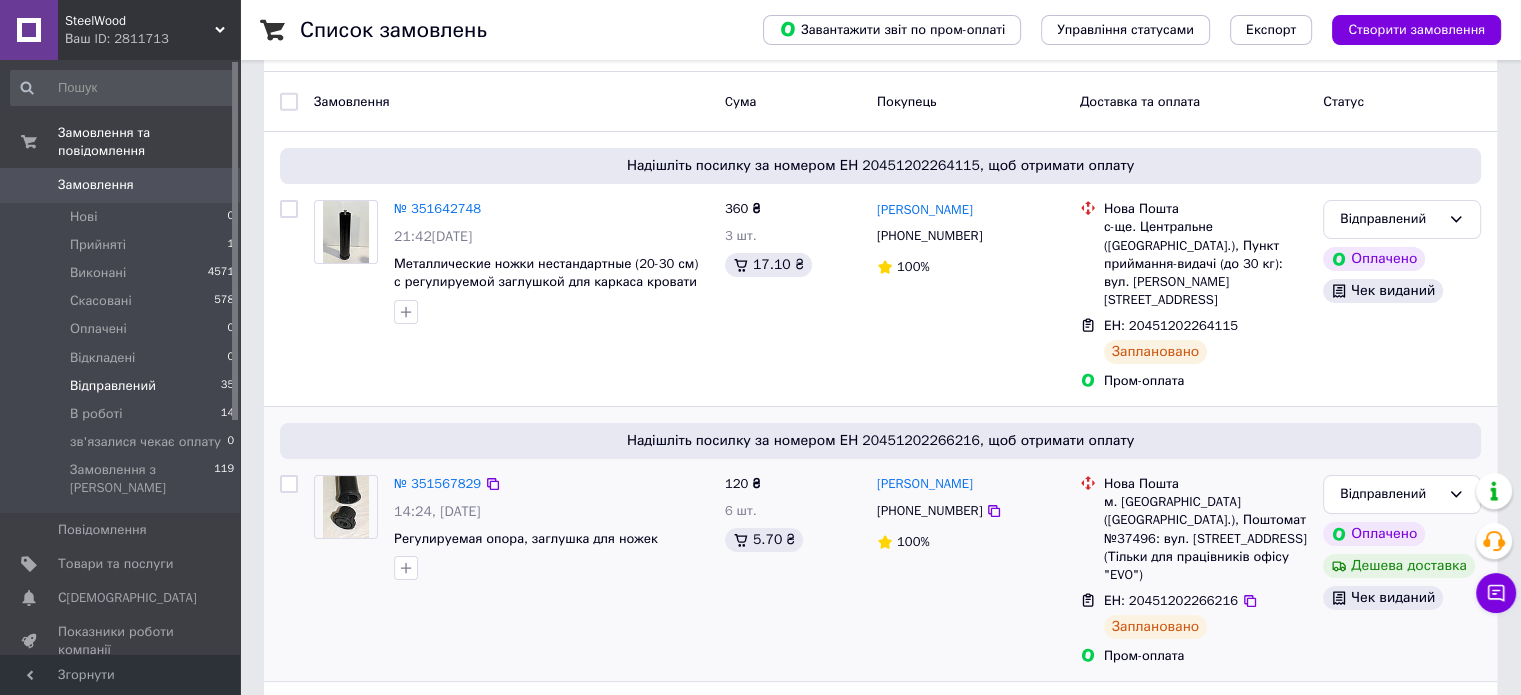 scroll, scrollTop: 200, scrollLeft: 0, axis: vertical 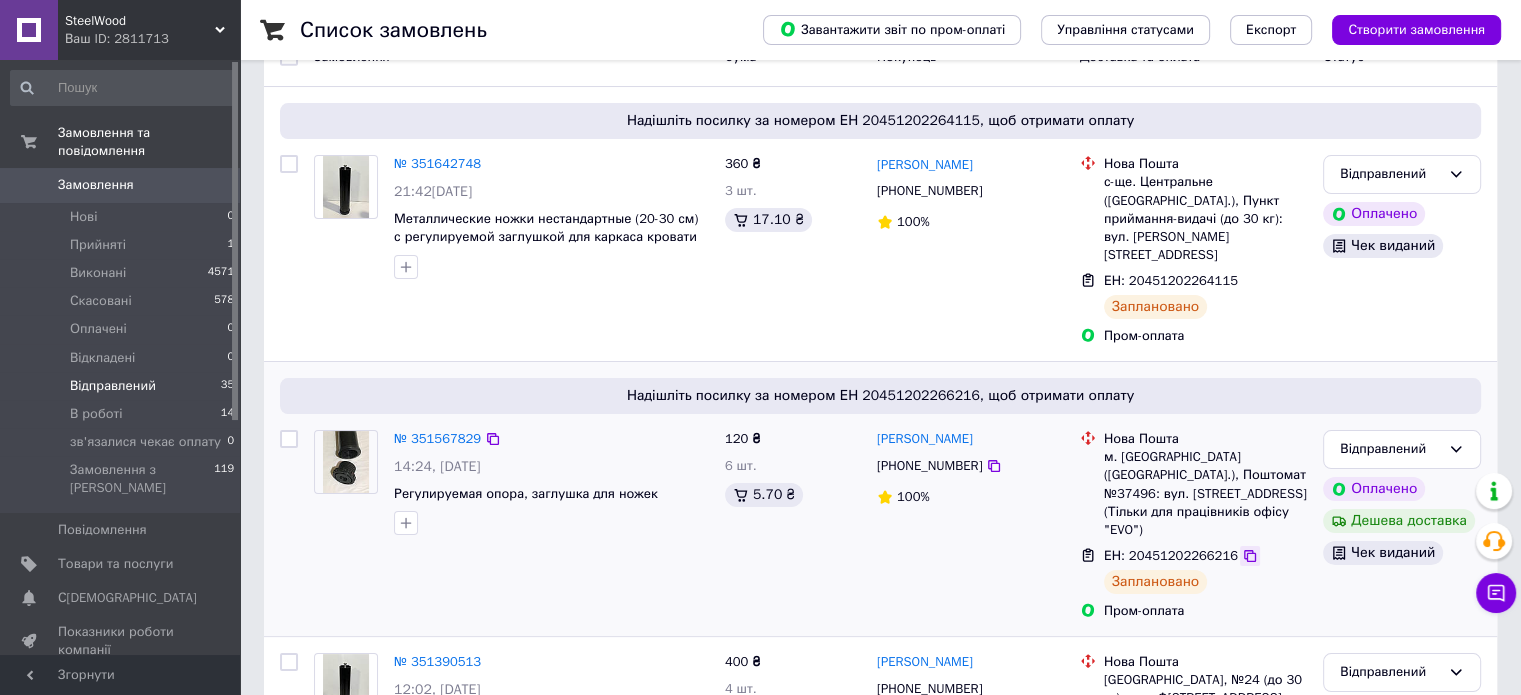 click 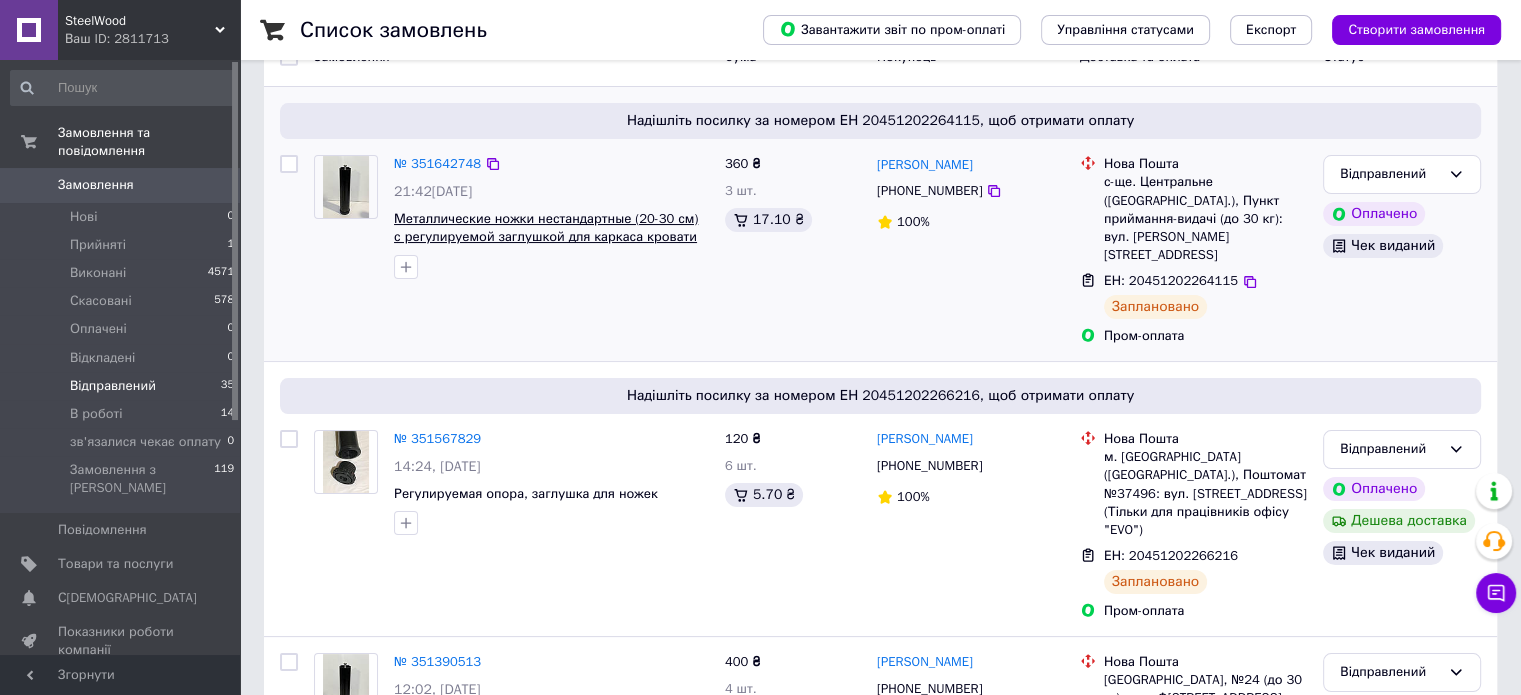 scroll, scrollTop: 0, scrollLeft: 0, axis: both 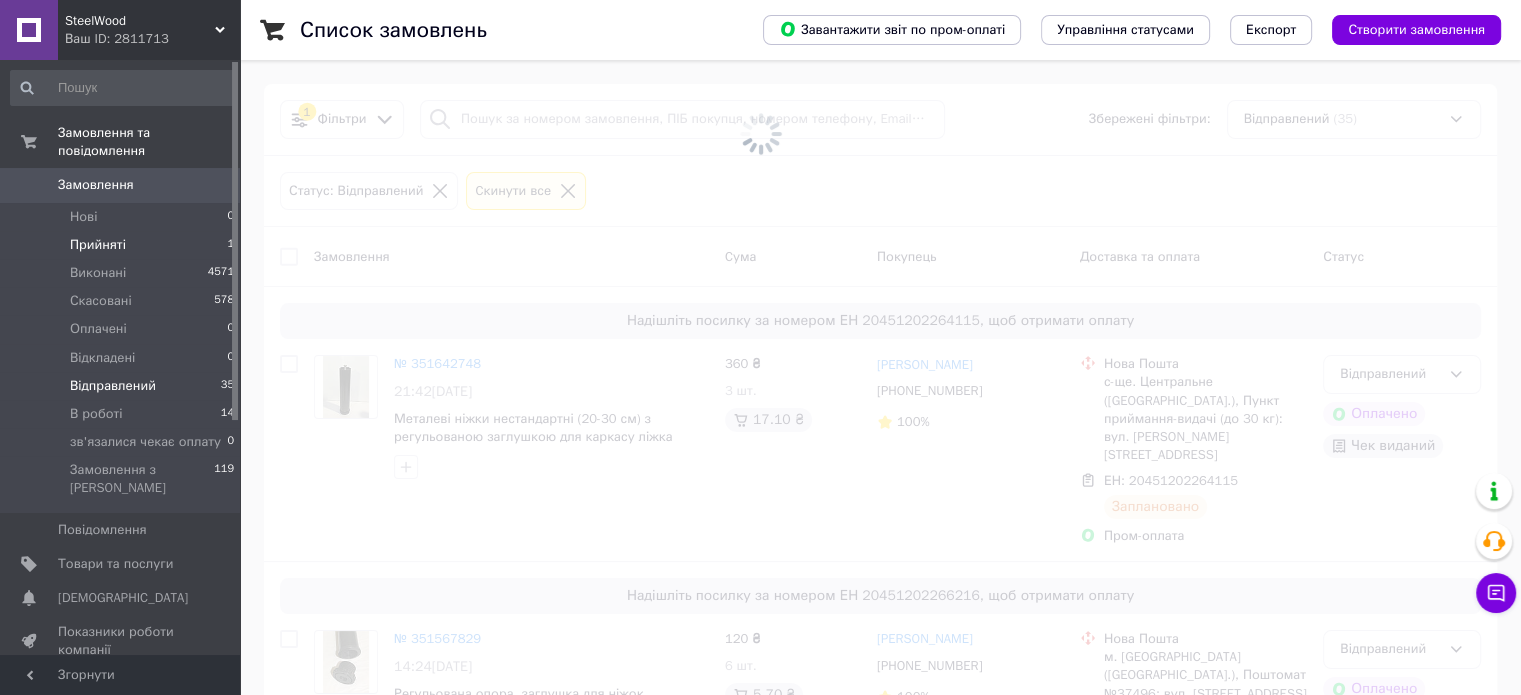 click on "Прийняті 1" at bounding box center (123, 245) 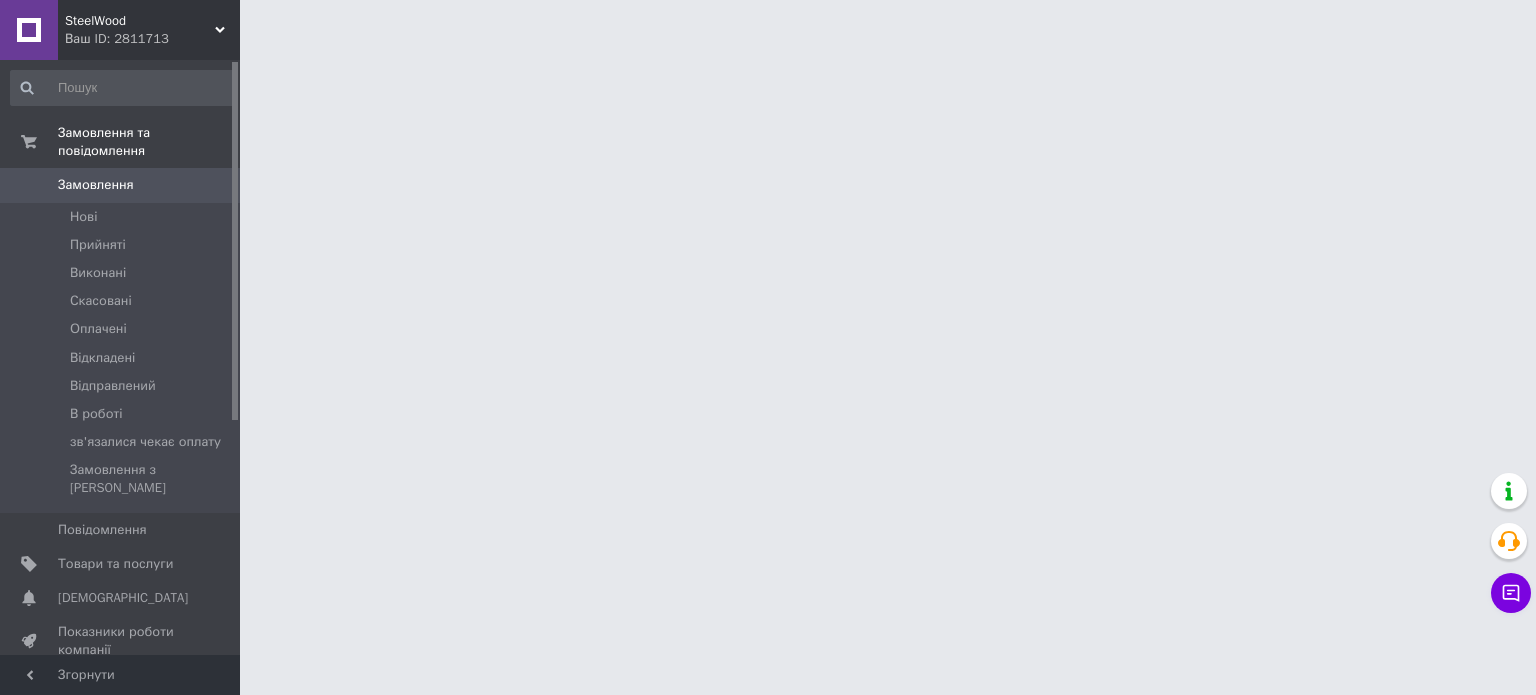 scroll, scrollTop: 0, scrollLeft: 0, axis: both 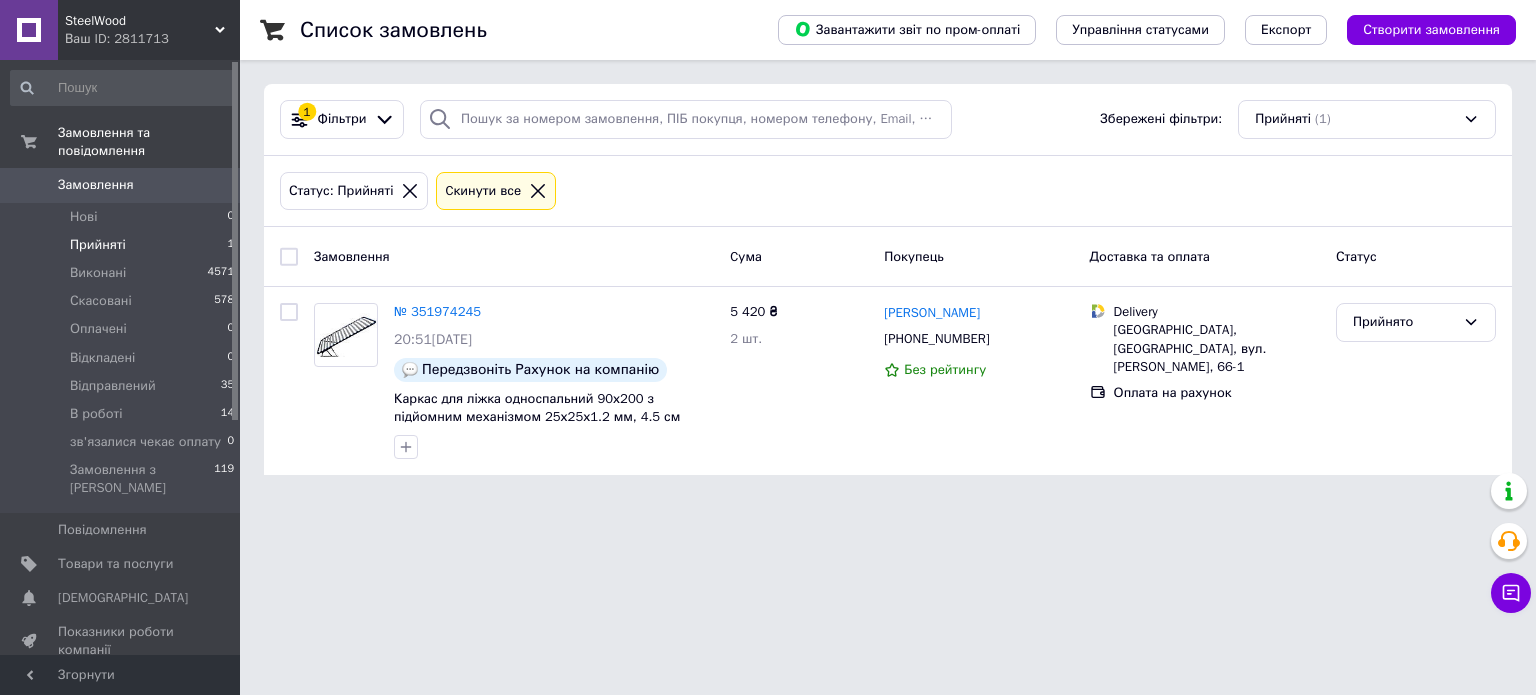 click on "Замовлення" at bounding box center (96, 185) 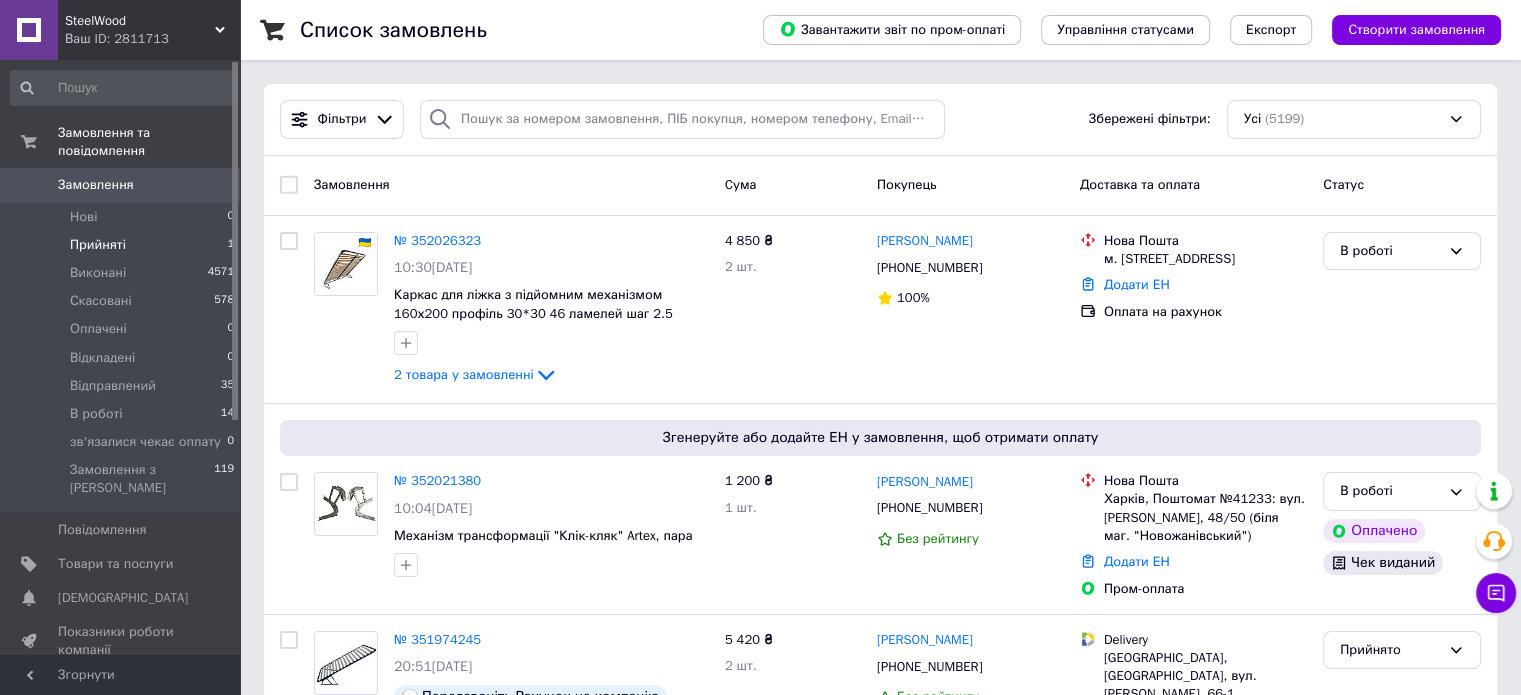 click on "Прийняті 1" at bounding box center (123, 245) 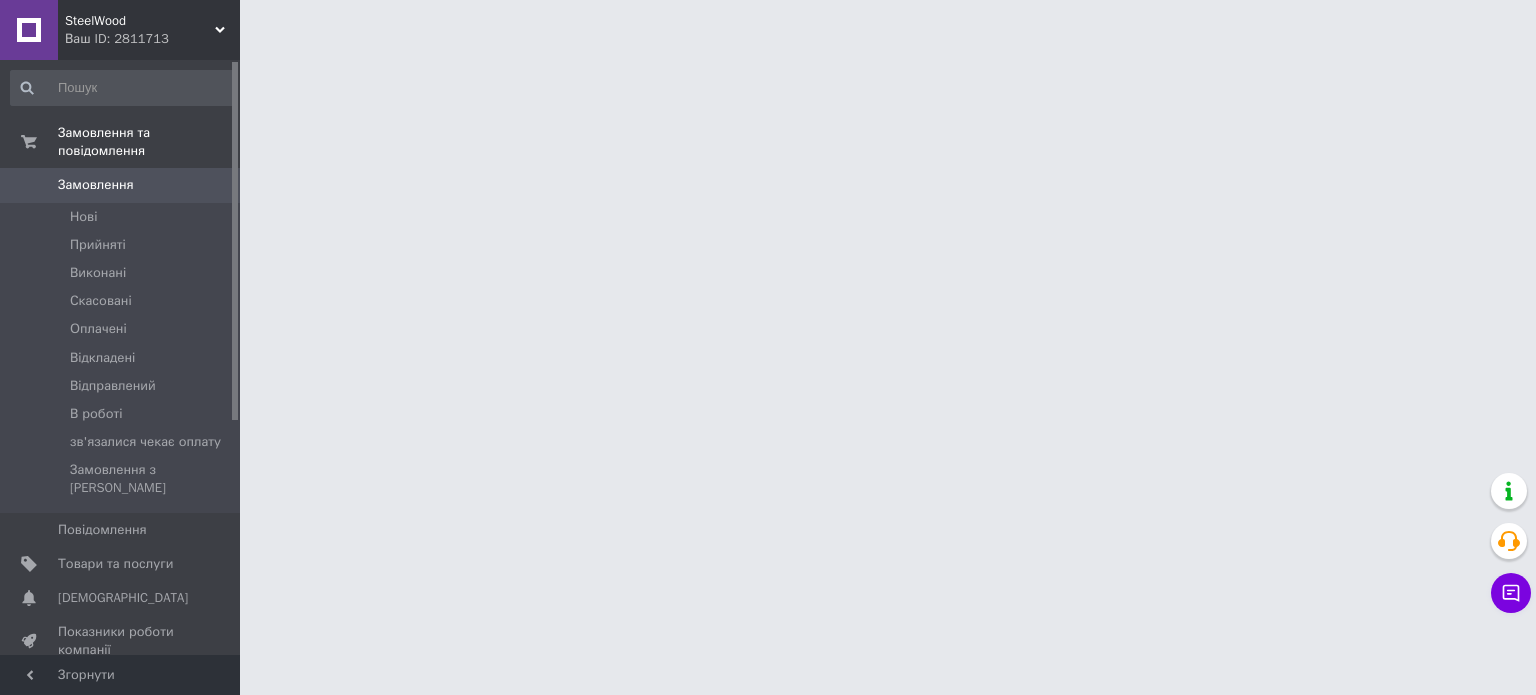 scroll, scrollTop: 0, scrollLeft: 0, axis: both 